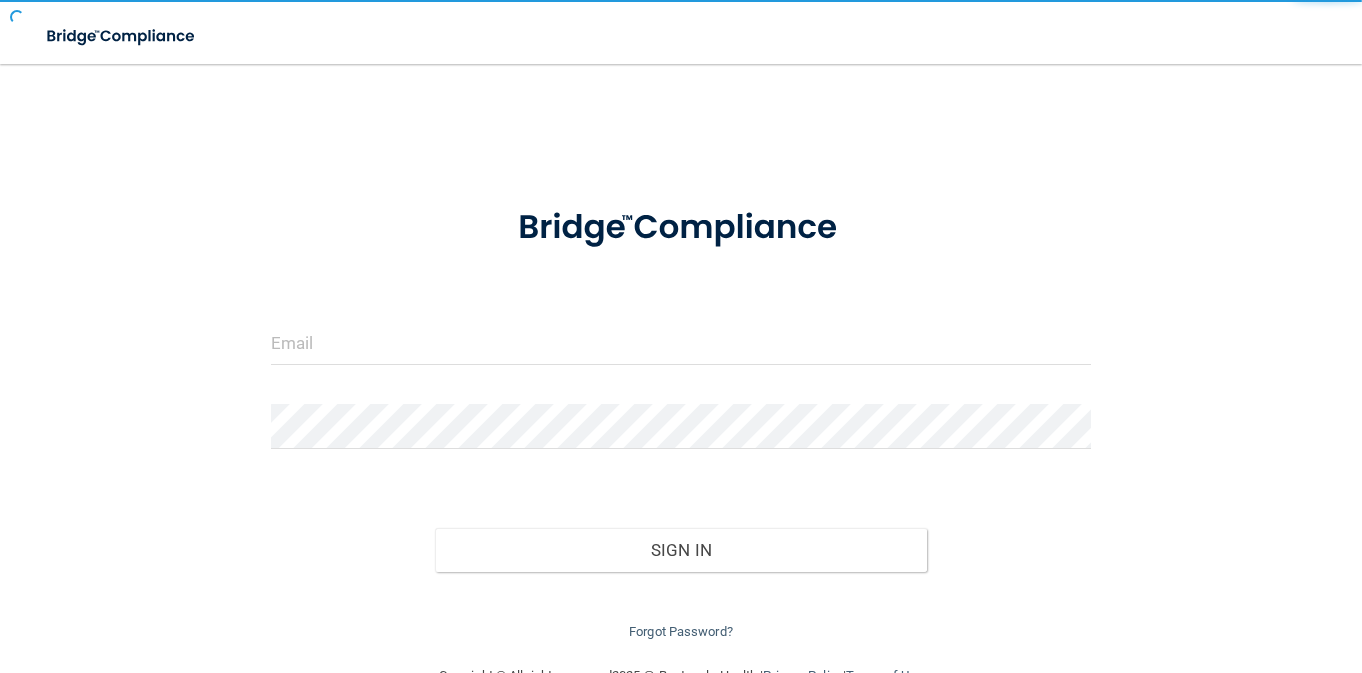 scroll, scrollTop: 0, scrollLeft: 0, axis: both 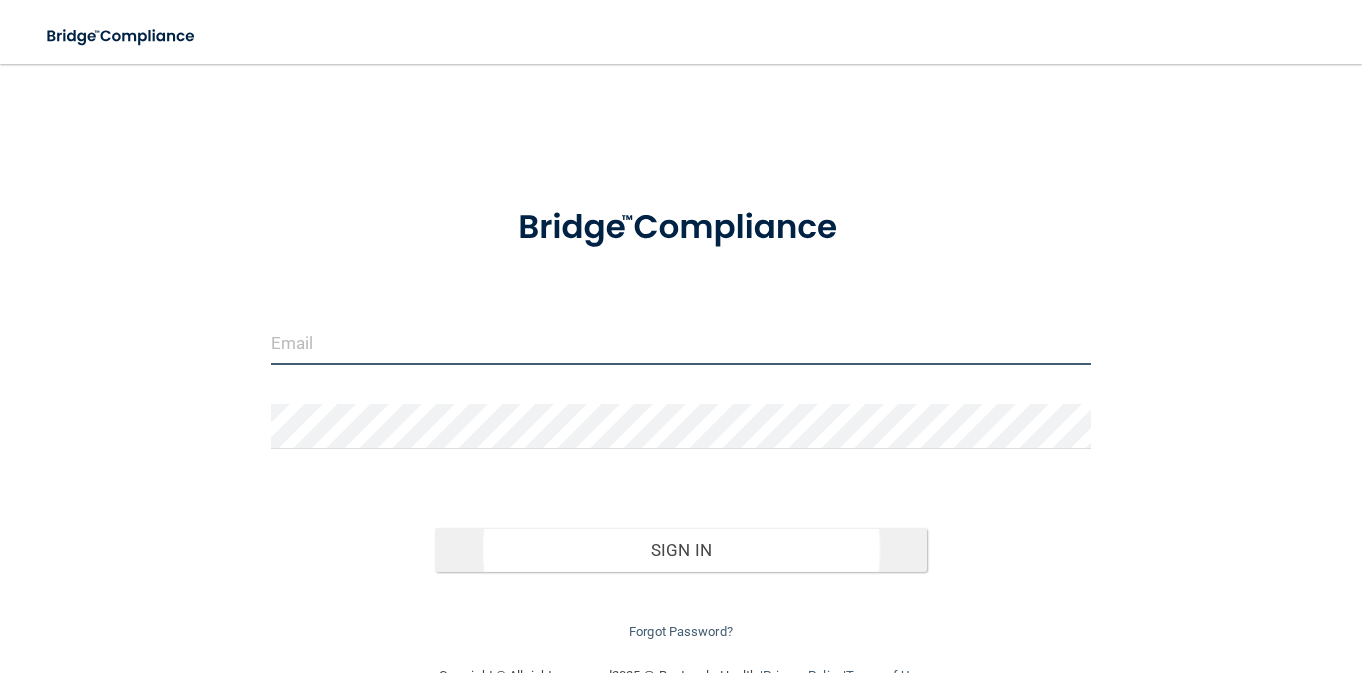 type on "[EMAIL_ADDRESS][DOMAIN_NAME]" 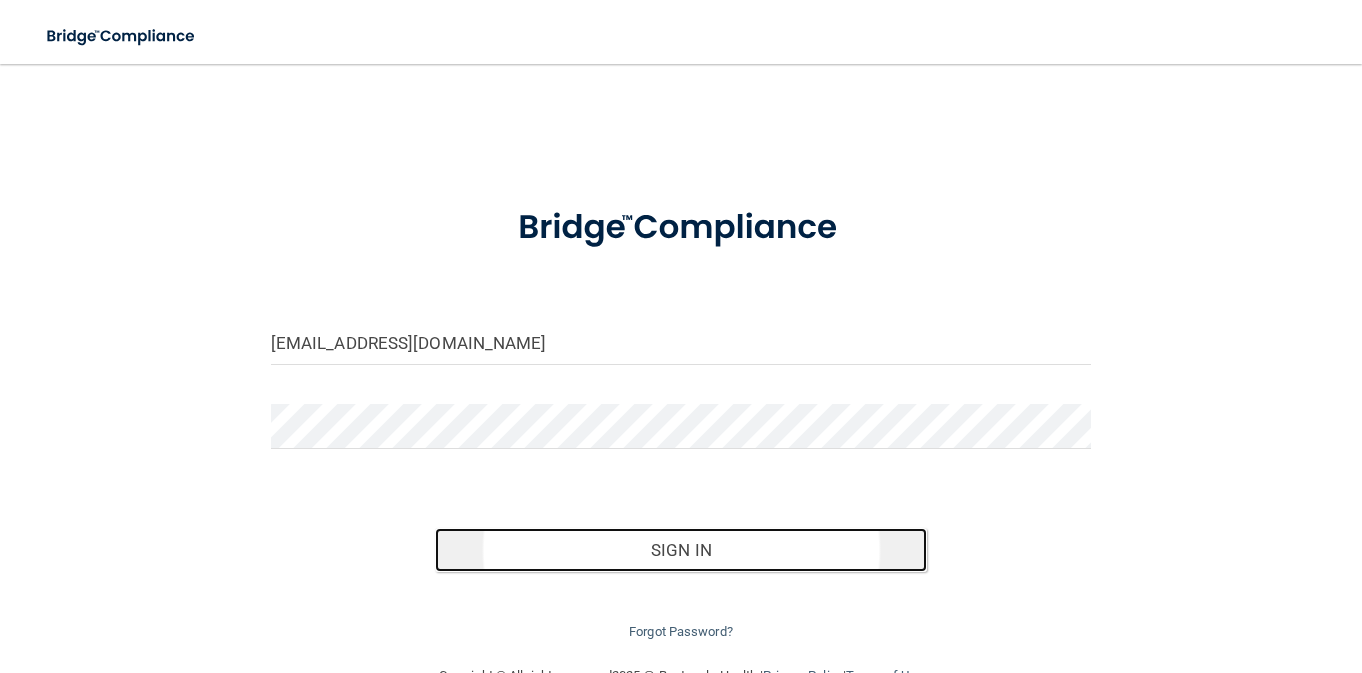 click on "Sign In" at bounding box center (681, 550) 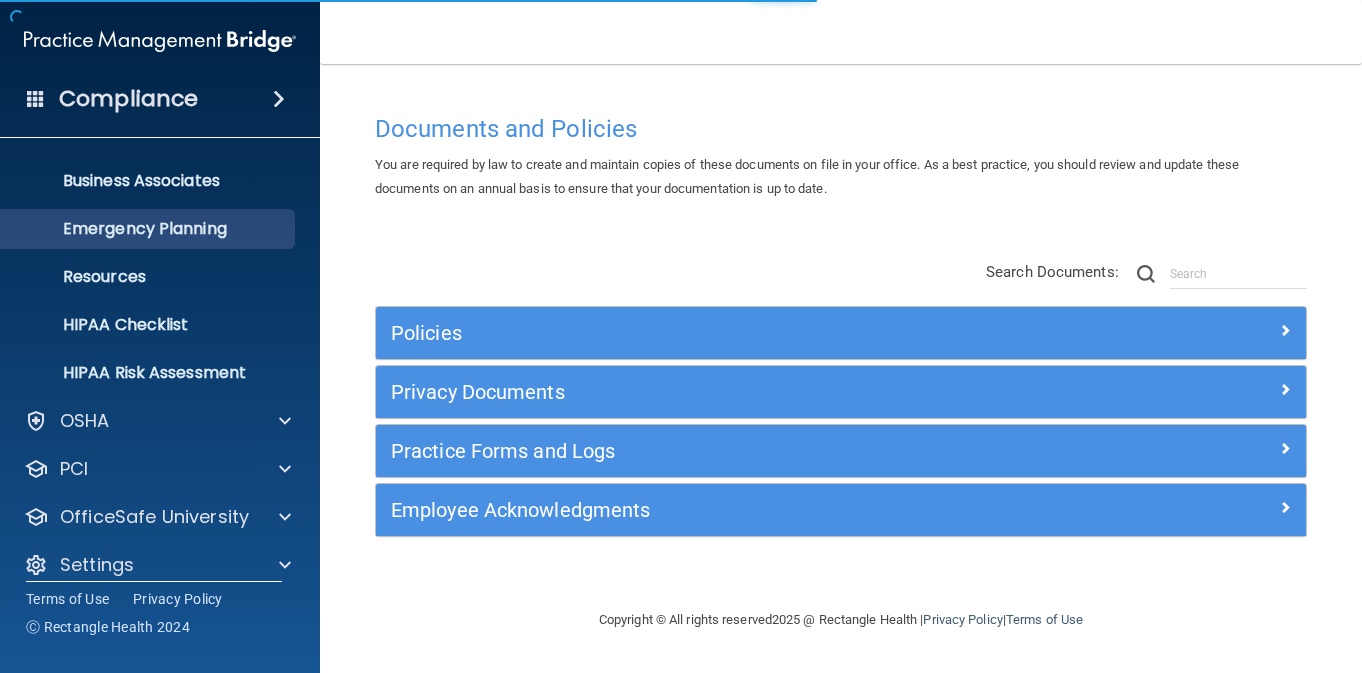scroll, scrollTop: 156, scrollLeft: 0, axis: vertical 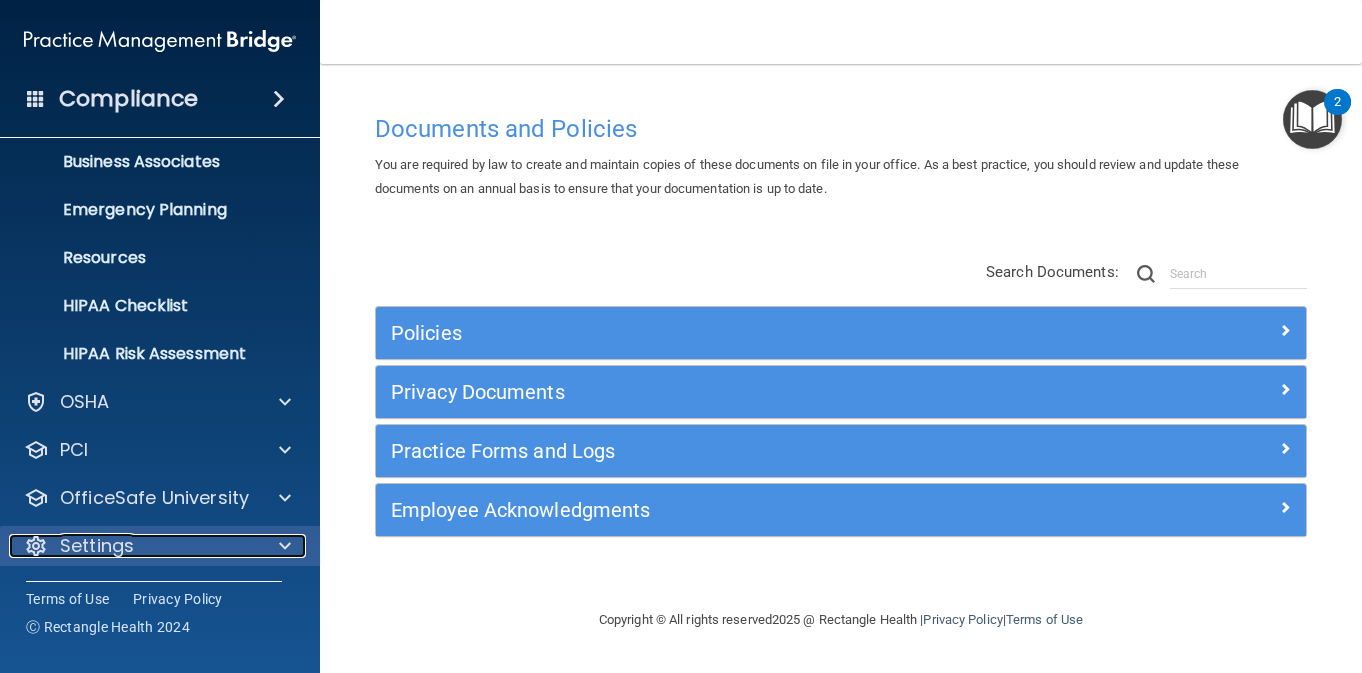 click at bounding box center (282, 546) 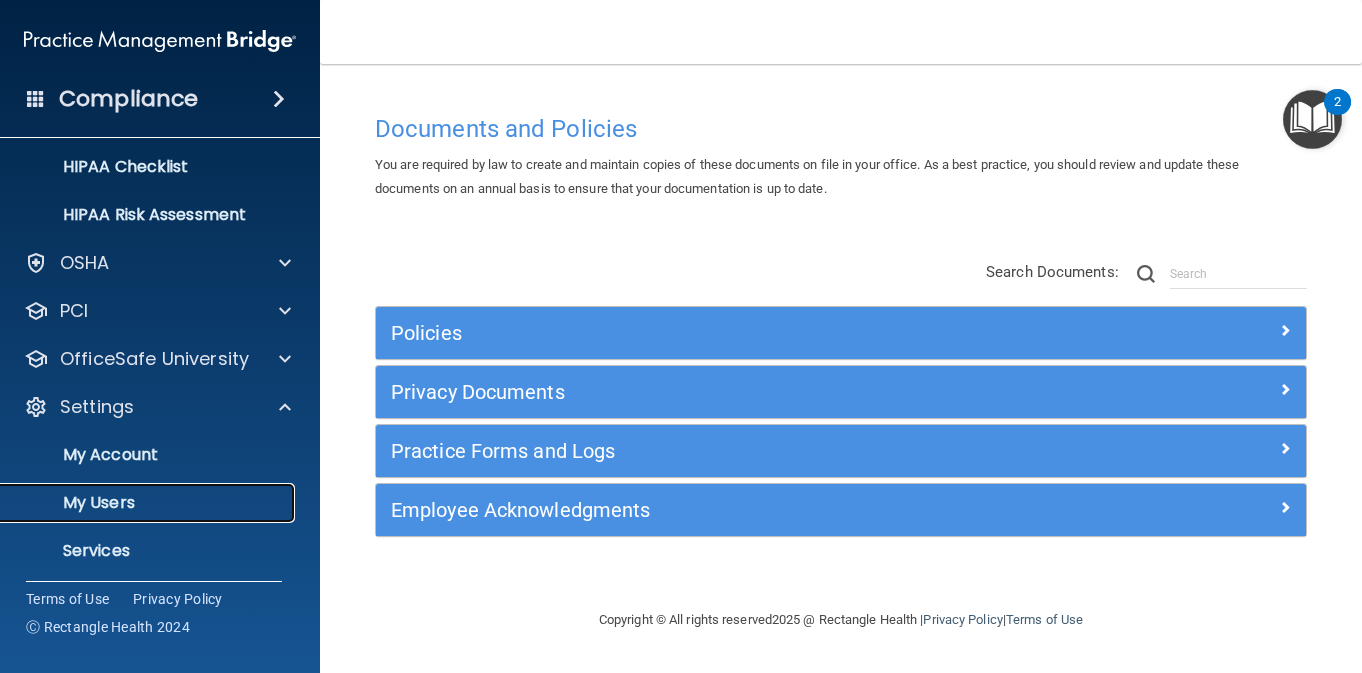 click on "My Users" at bounding box center (149, 503) 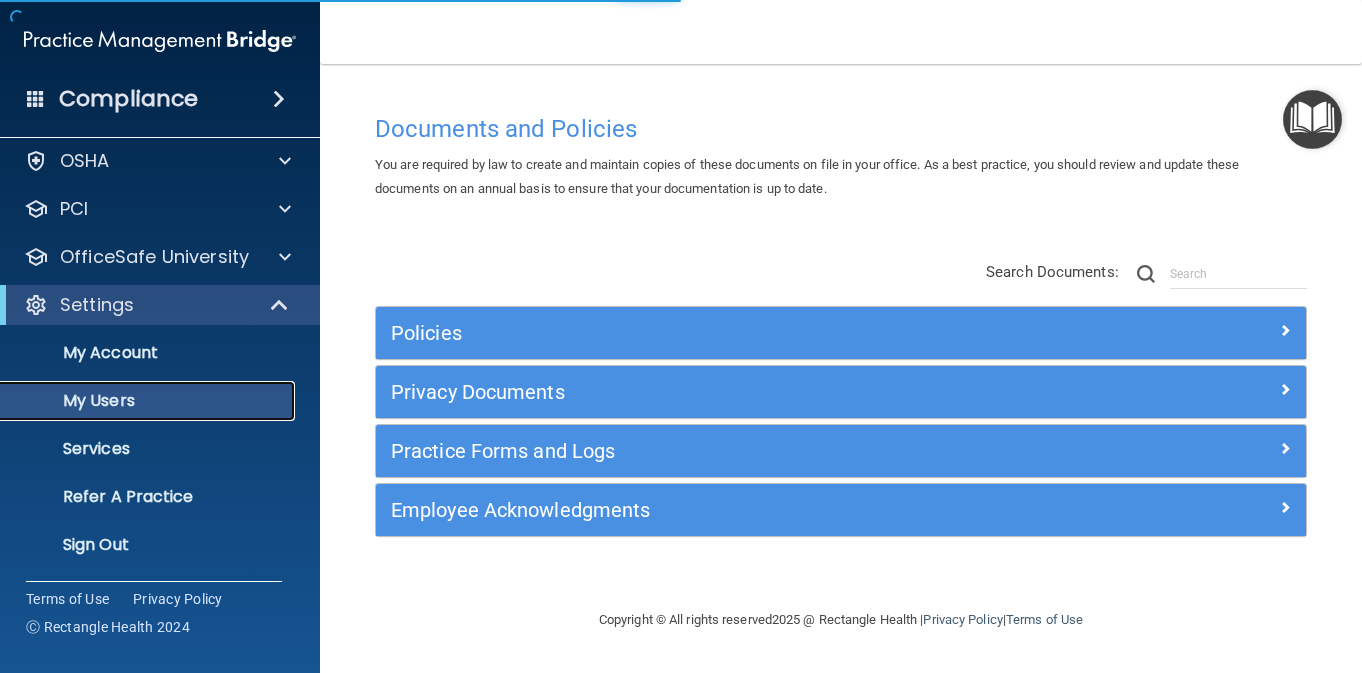 scroll, scrollTop: 60, scrollLeft: 0, axis: vertical 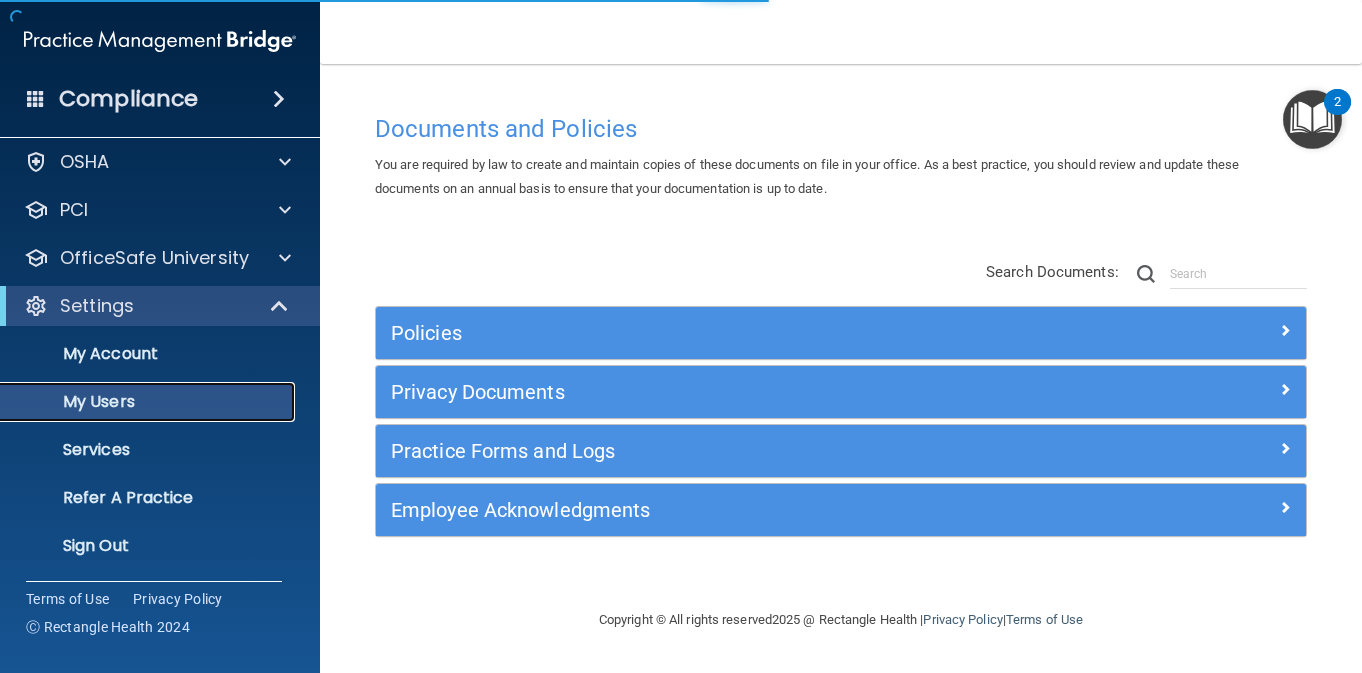 select on "20" 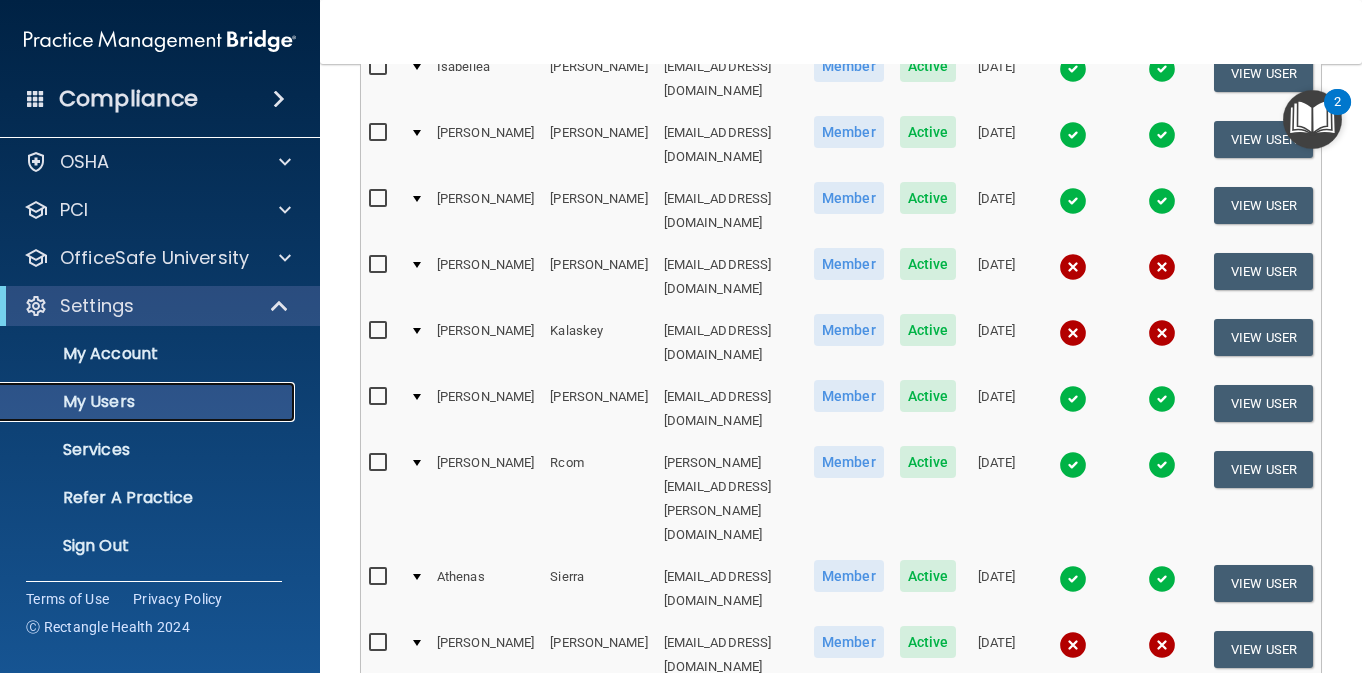 scroll, scrollTop: 567, scrollLeft: 0, axis: vertical 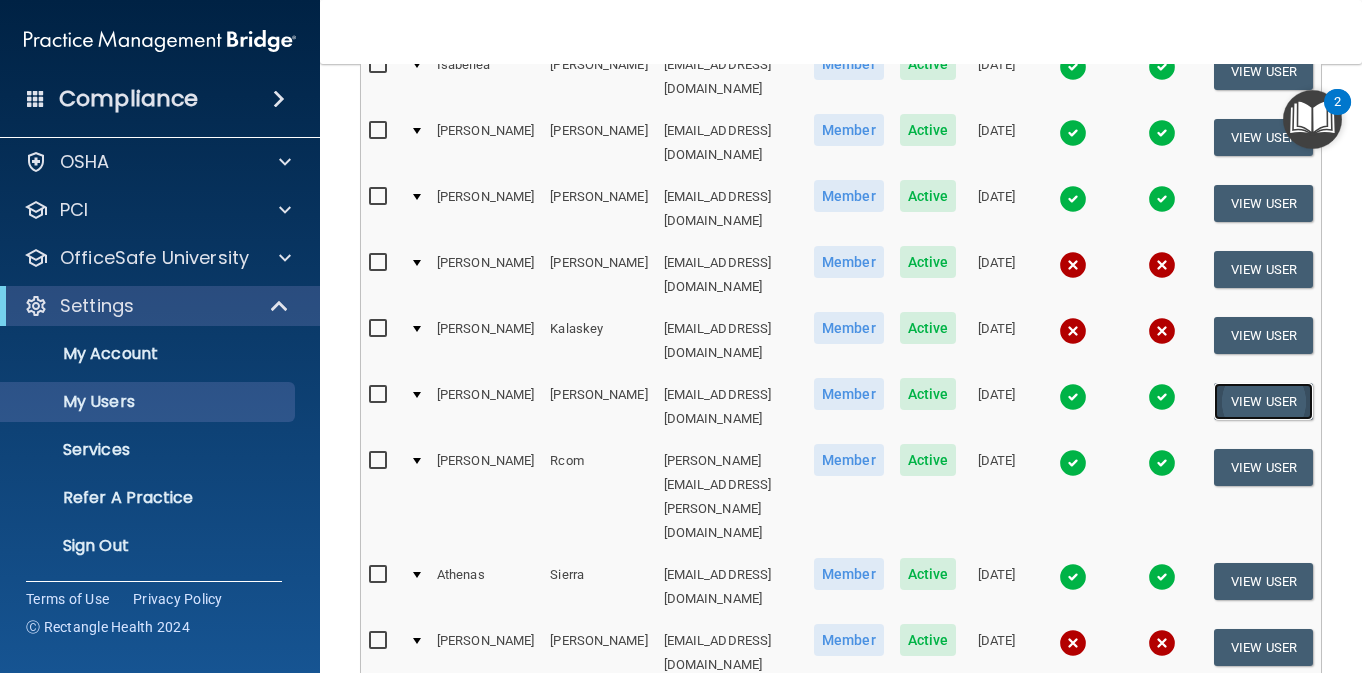 click on "View User" at bounding box center (1263, 401) 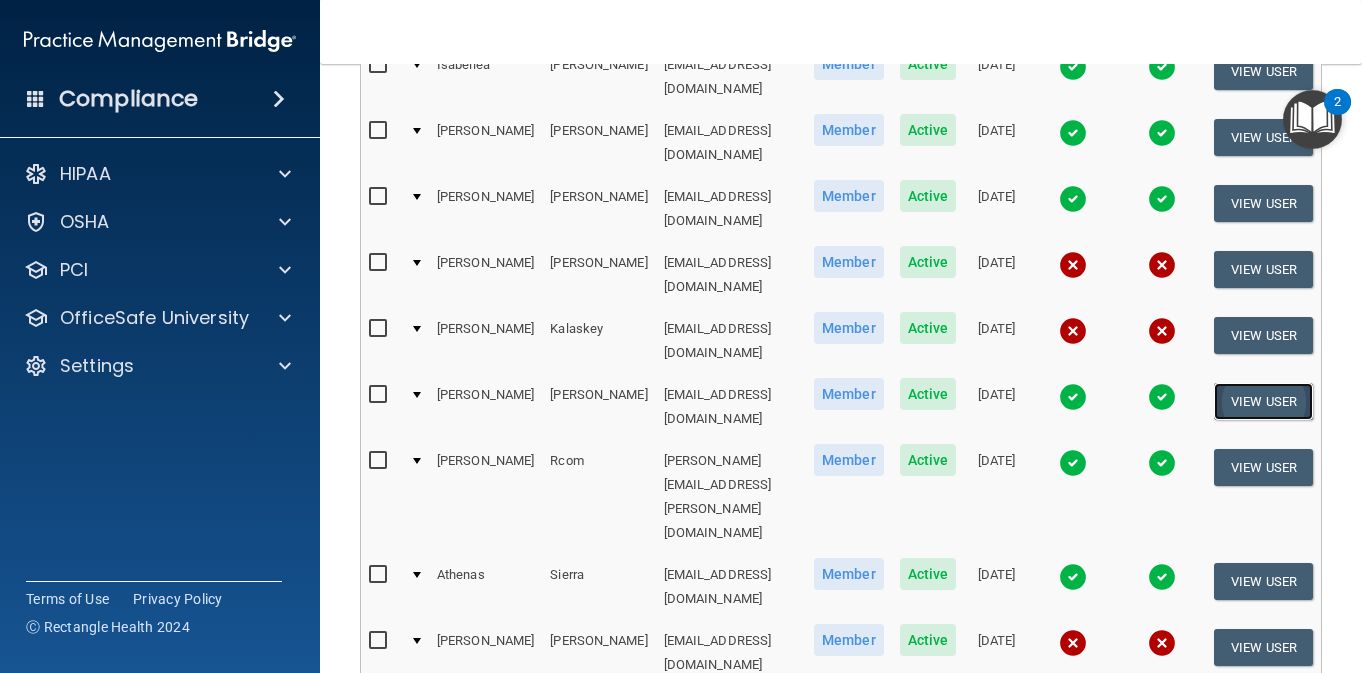 scroll, scrollTop: 0, scrollLeft: 0, axis: both 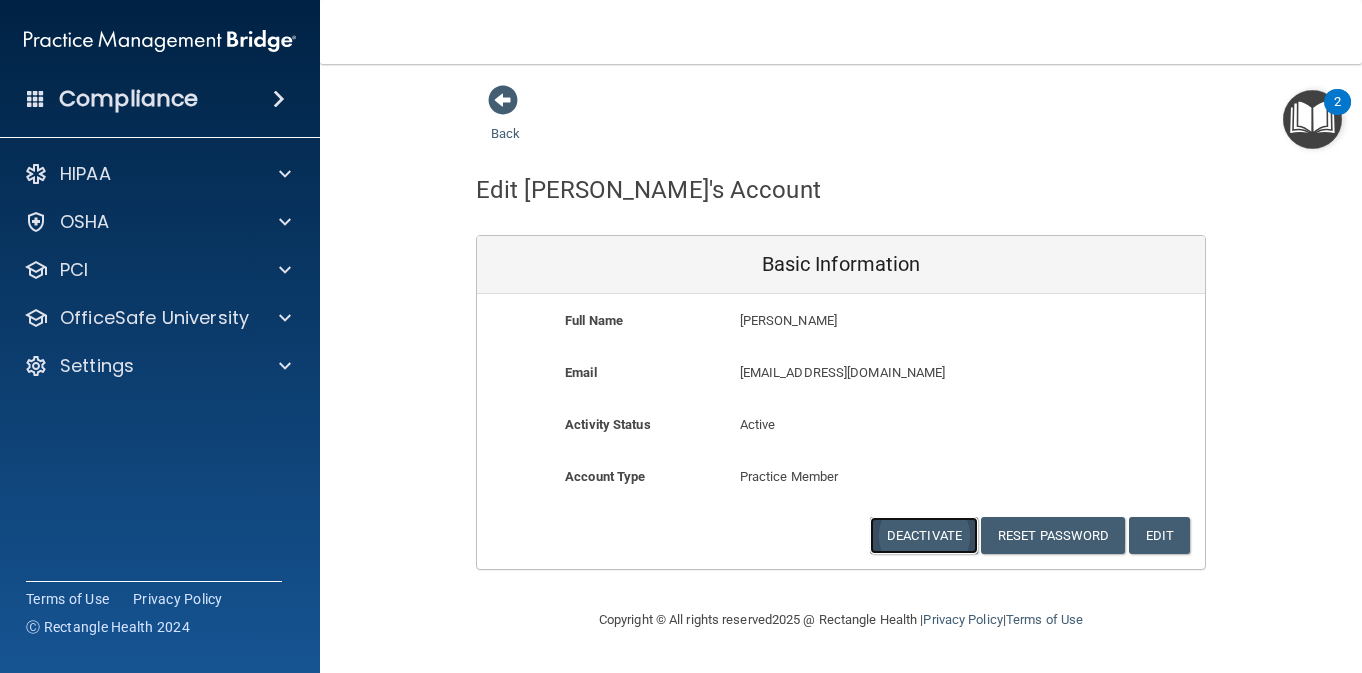 click on "Deactivate" at bounding box center [924, 535] 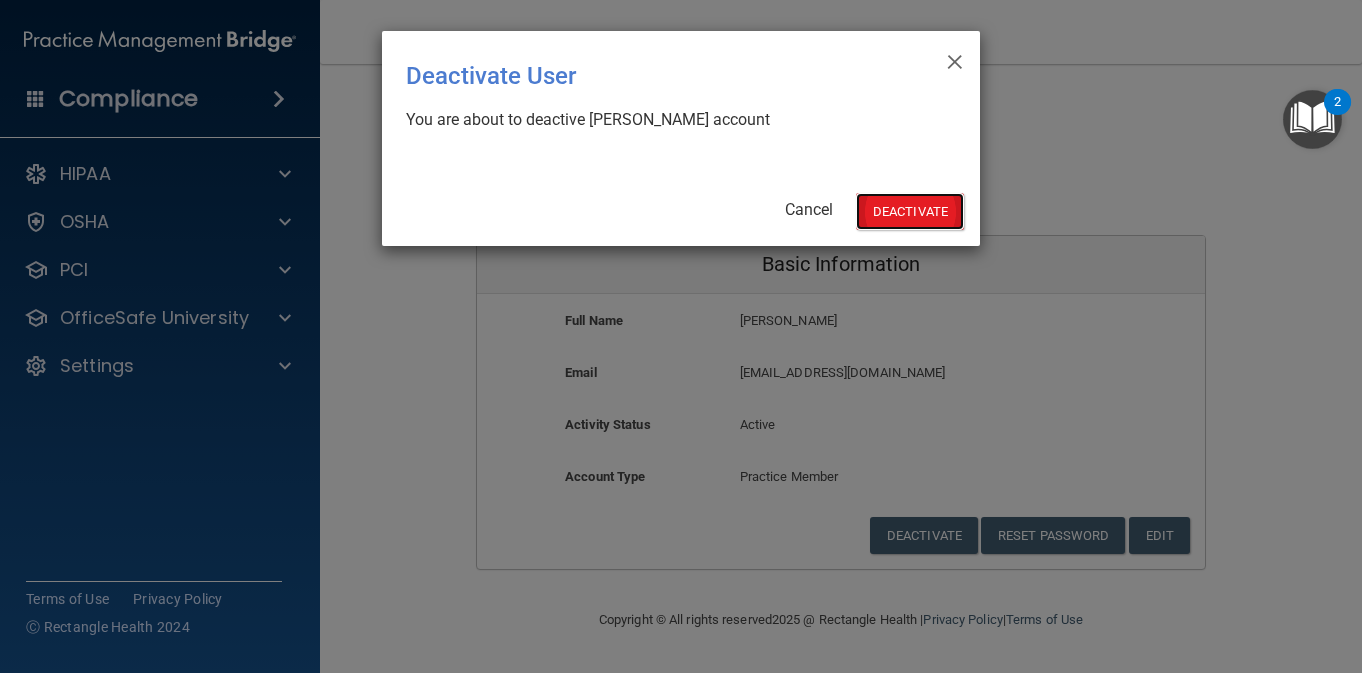 click on "Deactivate" at bounding box center (910, 211) 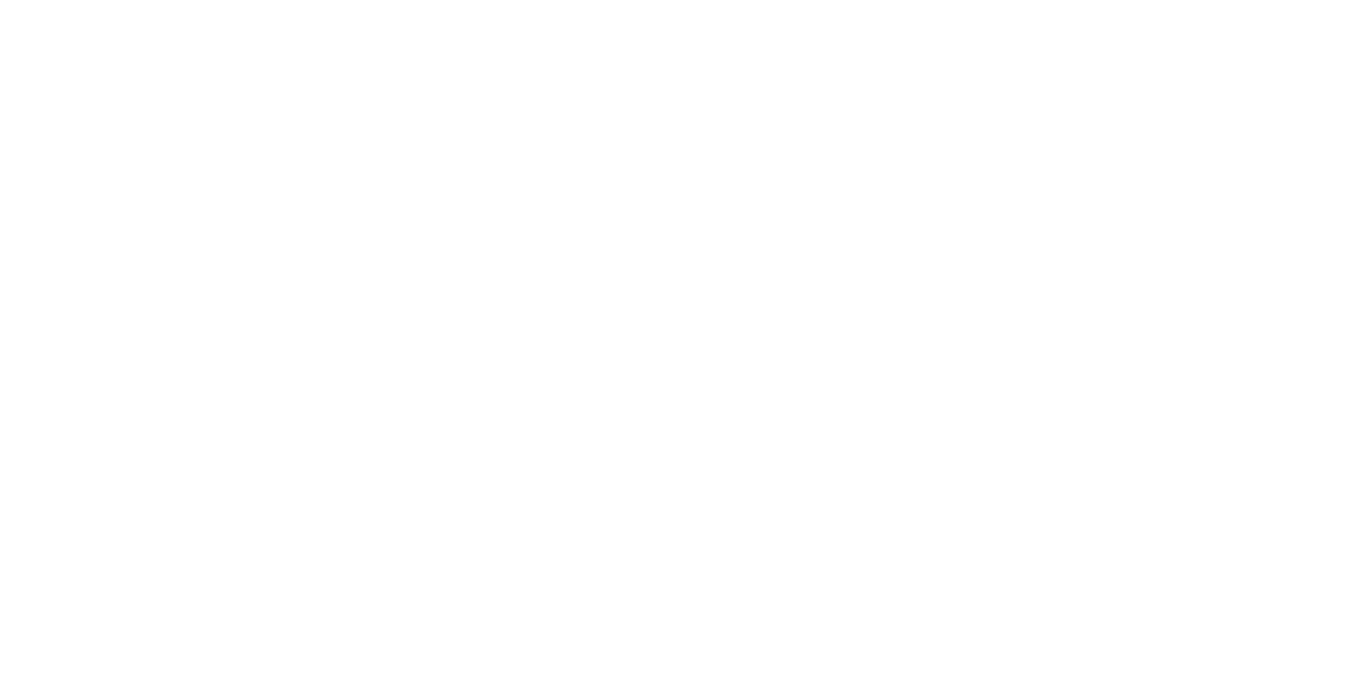 scroll, scrollTop: 0, scrollLeft: 0, axis: both 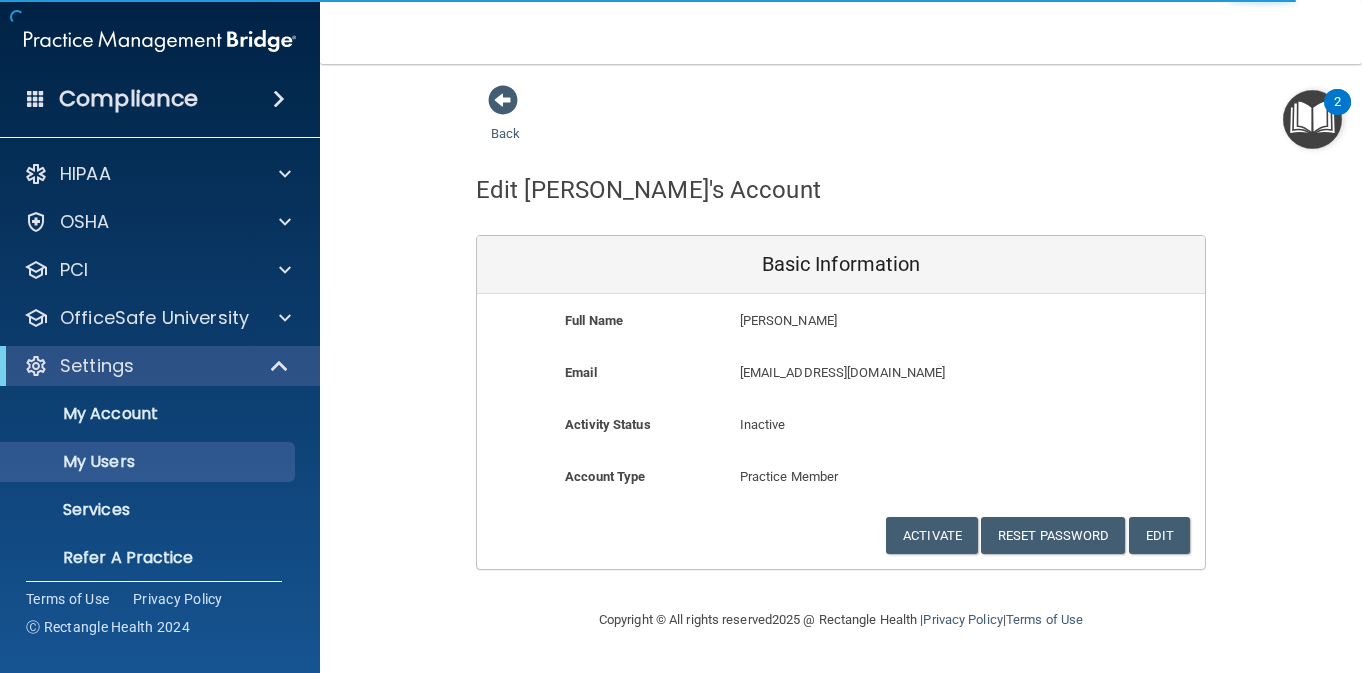 select on "20" 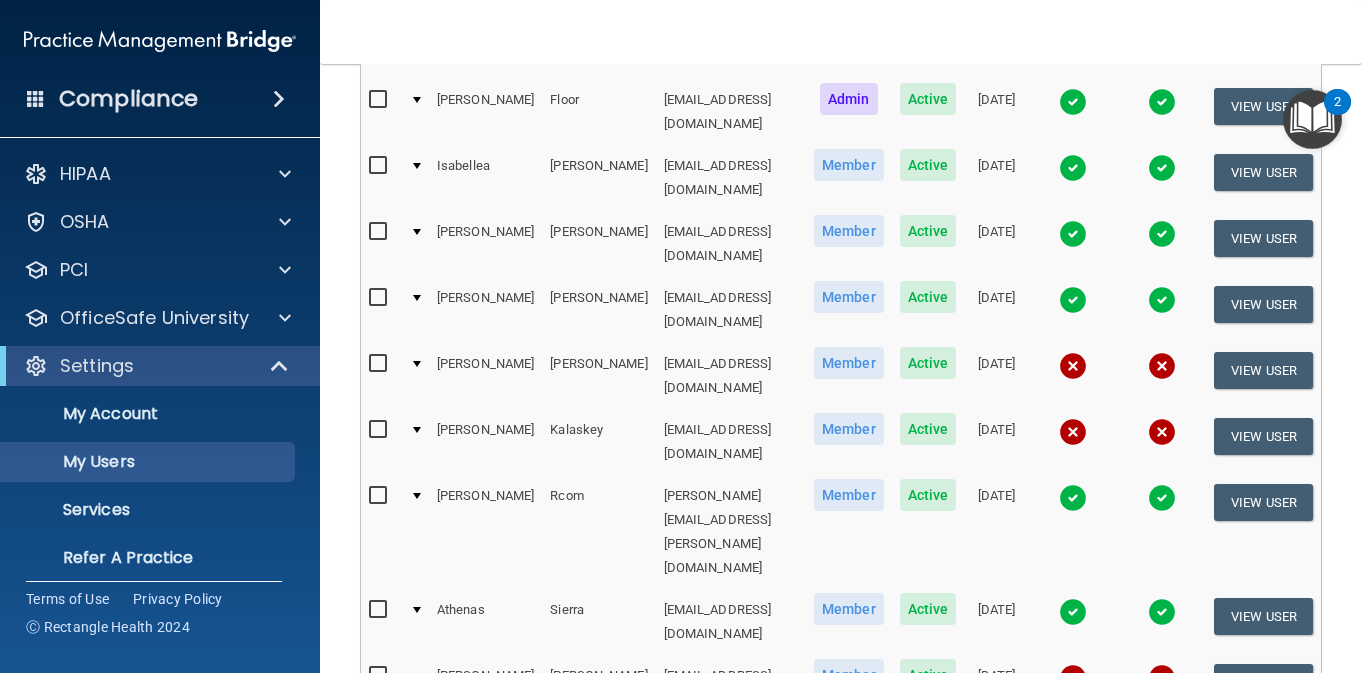 scroll, scrollTop: 553, scrollLeft: 0, axis: vertical 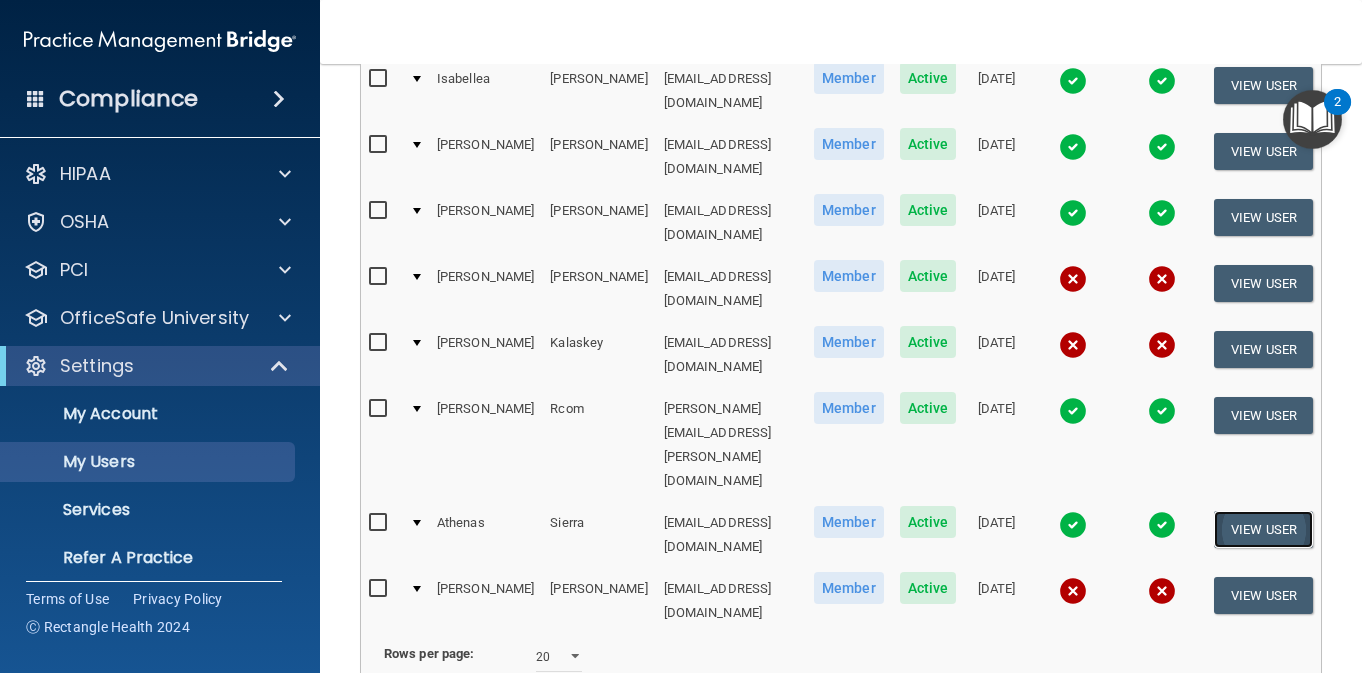 click on "View User" at bounding box center [1263, 529] 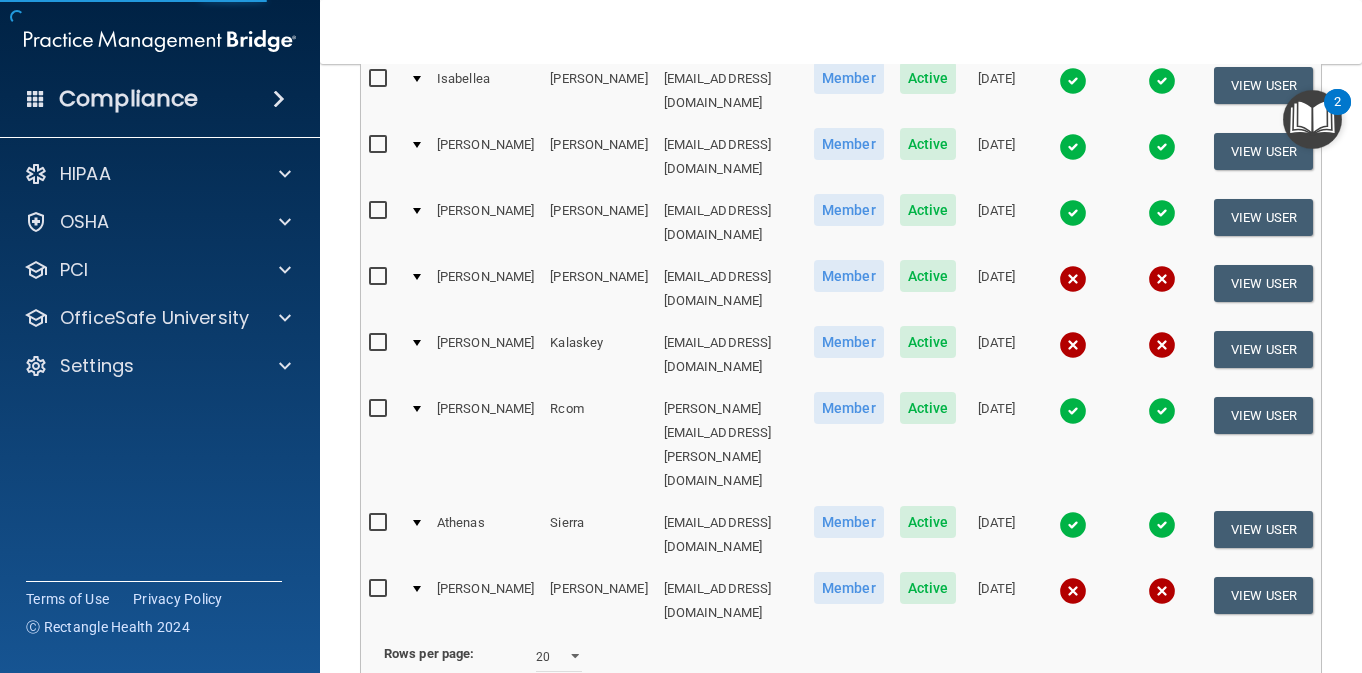 scroll, scrollTop: 0, scrollLeft: 0, axis: both 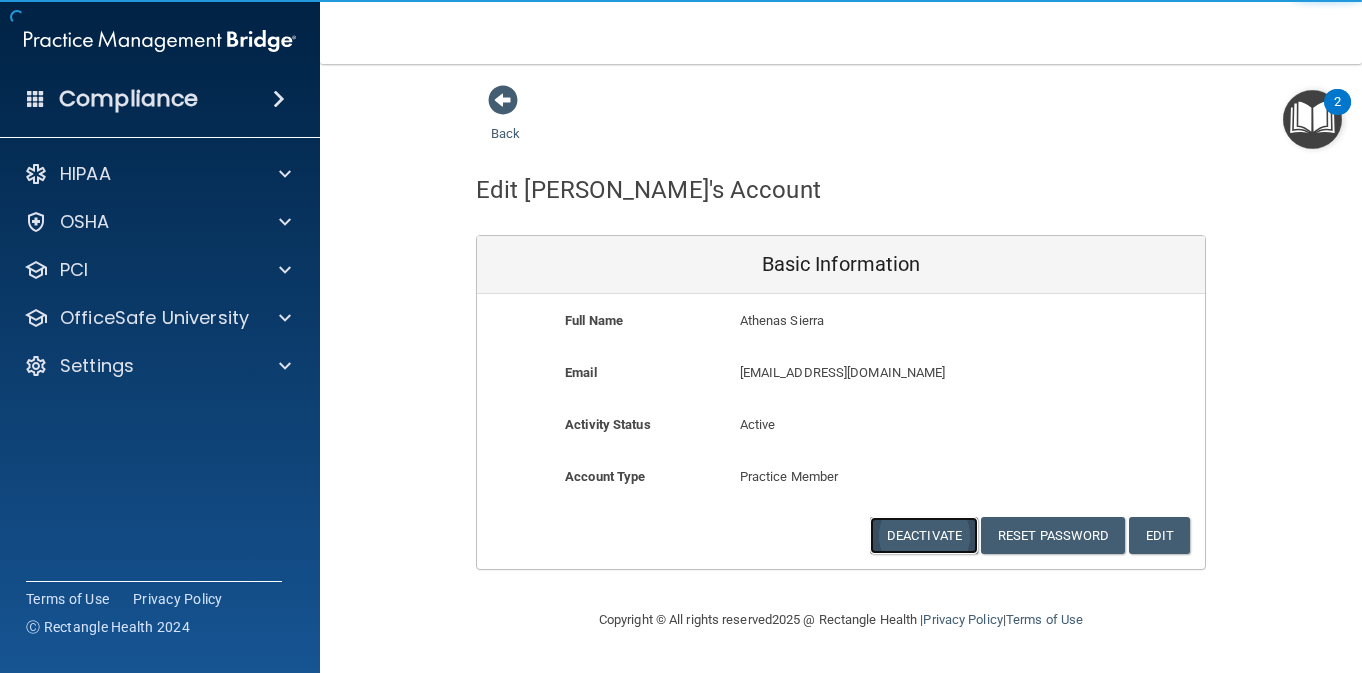 click on "Deactivate" at bounding box center [924, 535] 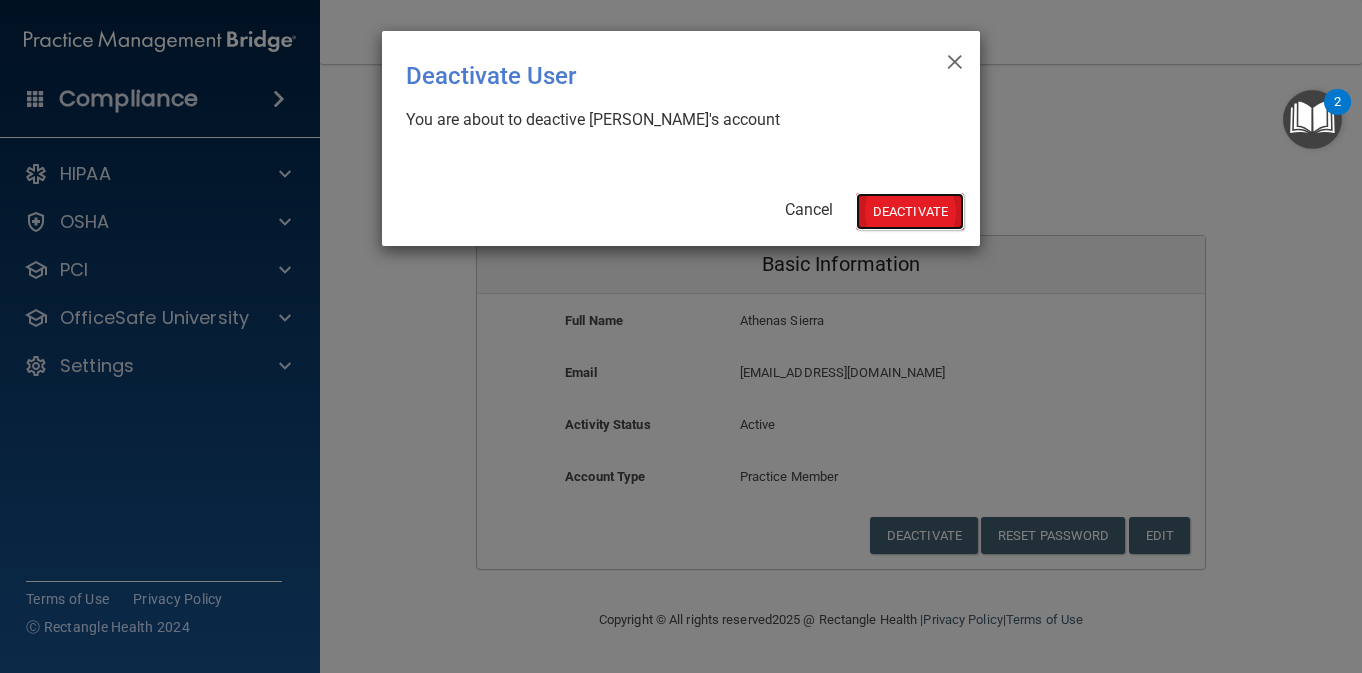 click on "Deactivate" at bounding box center (910, 211) 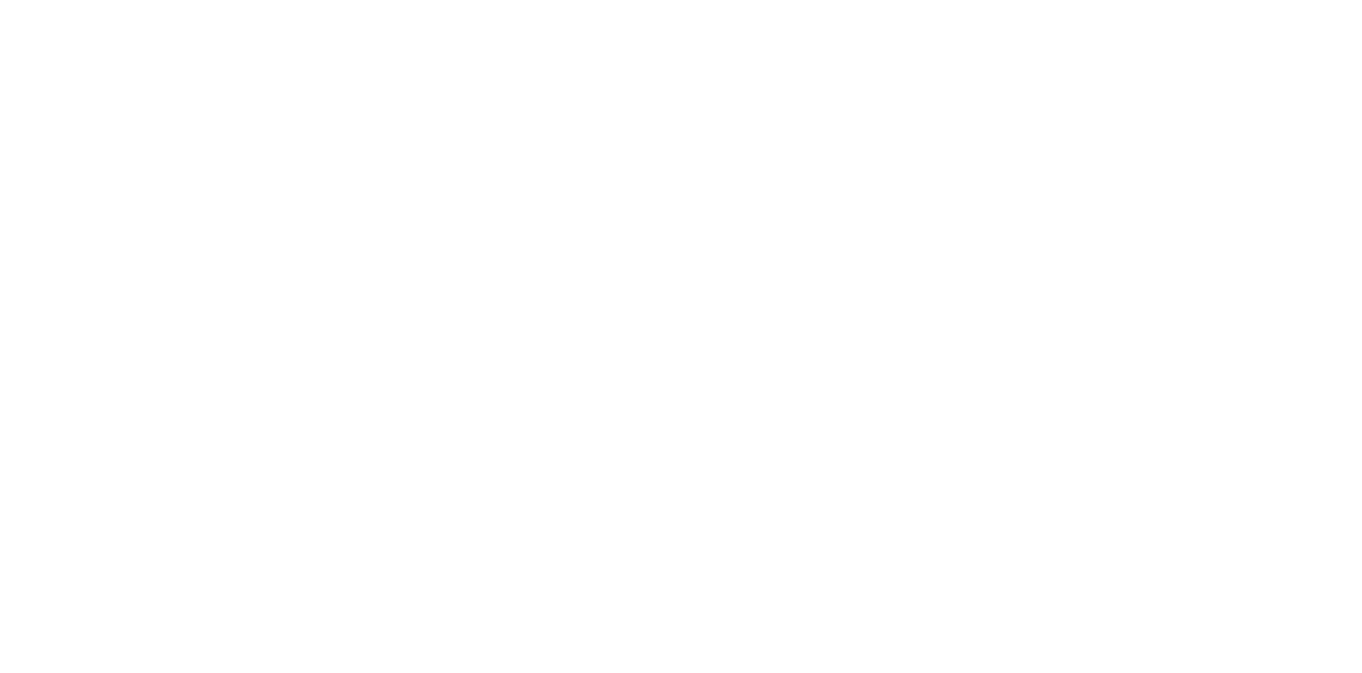 scroll, scrollTop: 0, scrollLeft: 0, axis: both 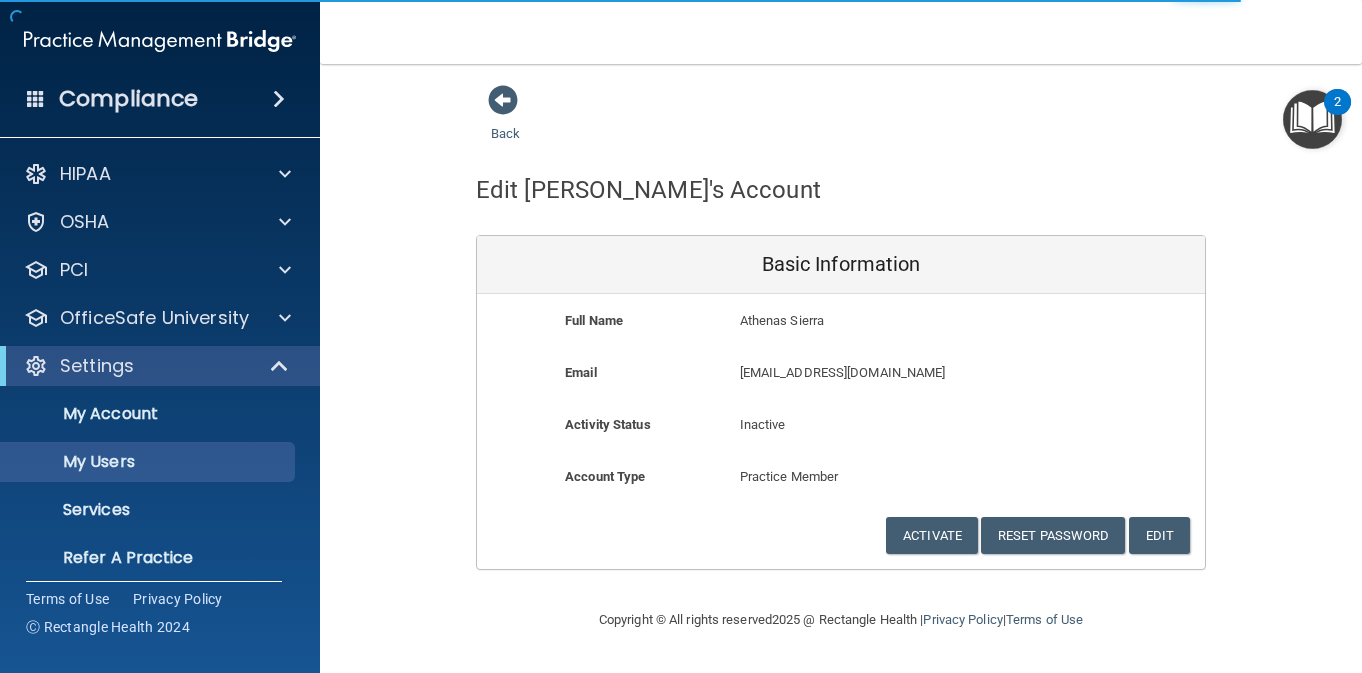 select on "20" 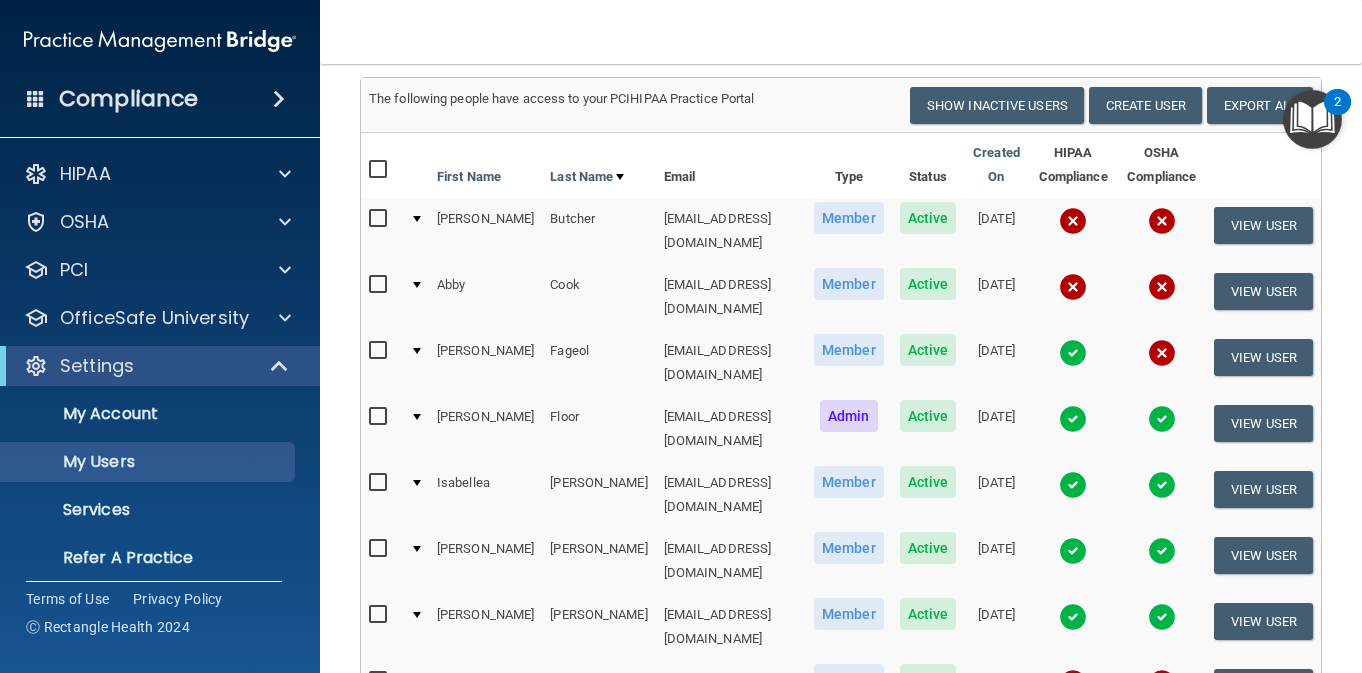 scroll, scrollTop: 146, scrollLeft: 0, axis: vertical 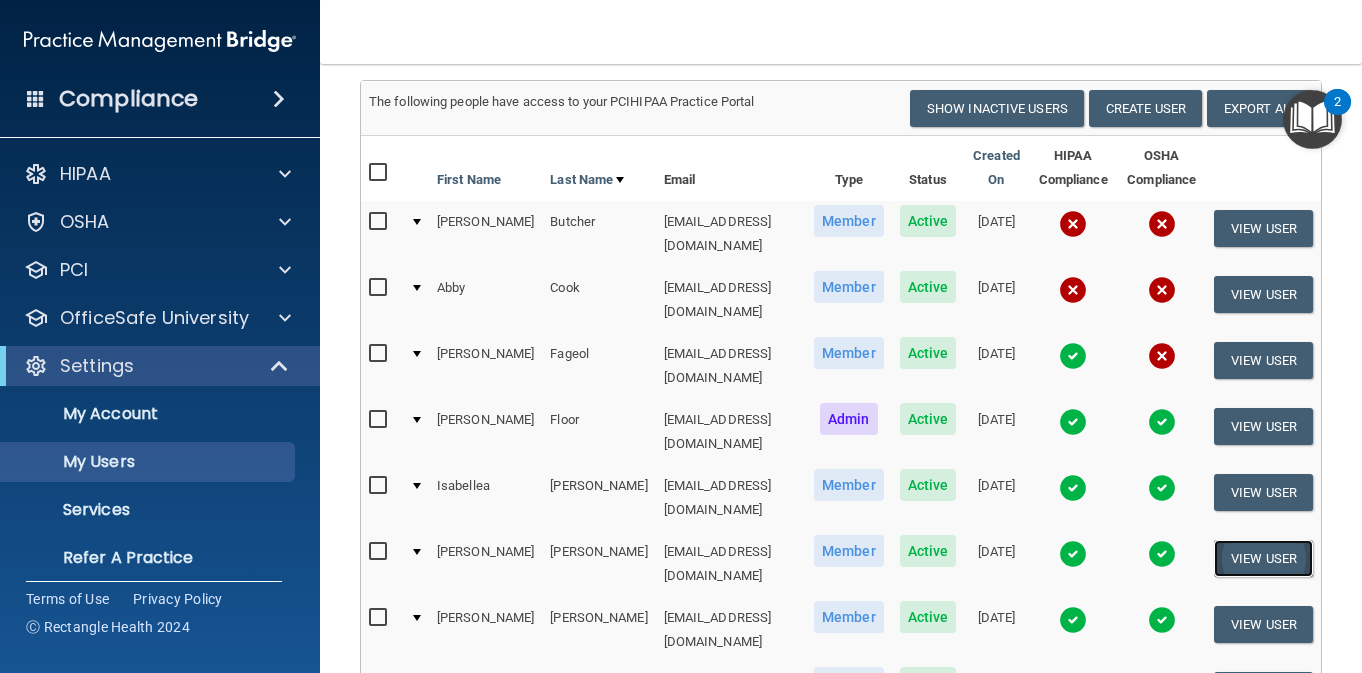 click on "View User" at bounding box center [1263, 558] 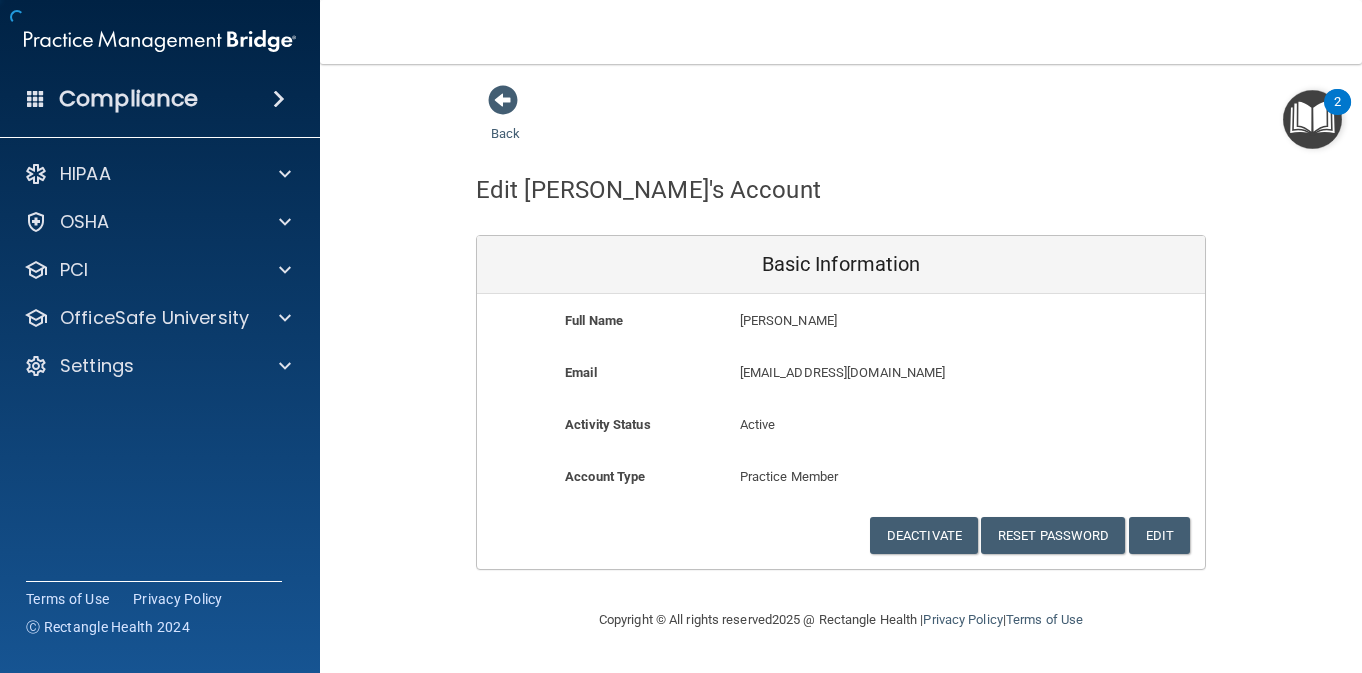 scroll, scrollTop: 0, scrollLeft: 0, axis: both 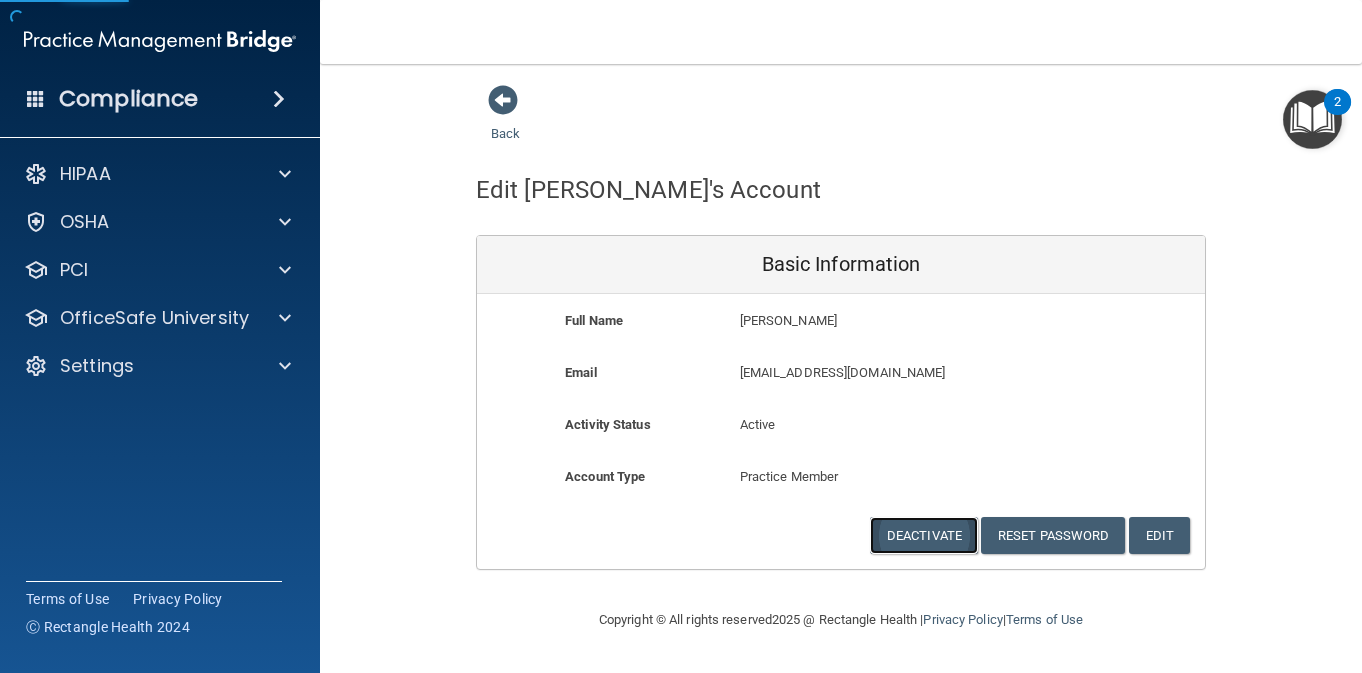 click on "Deactivate" at bounding box center (924, 535) 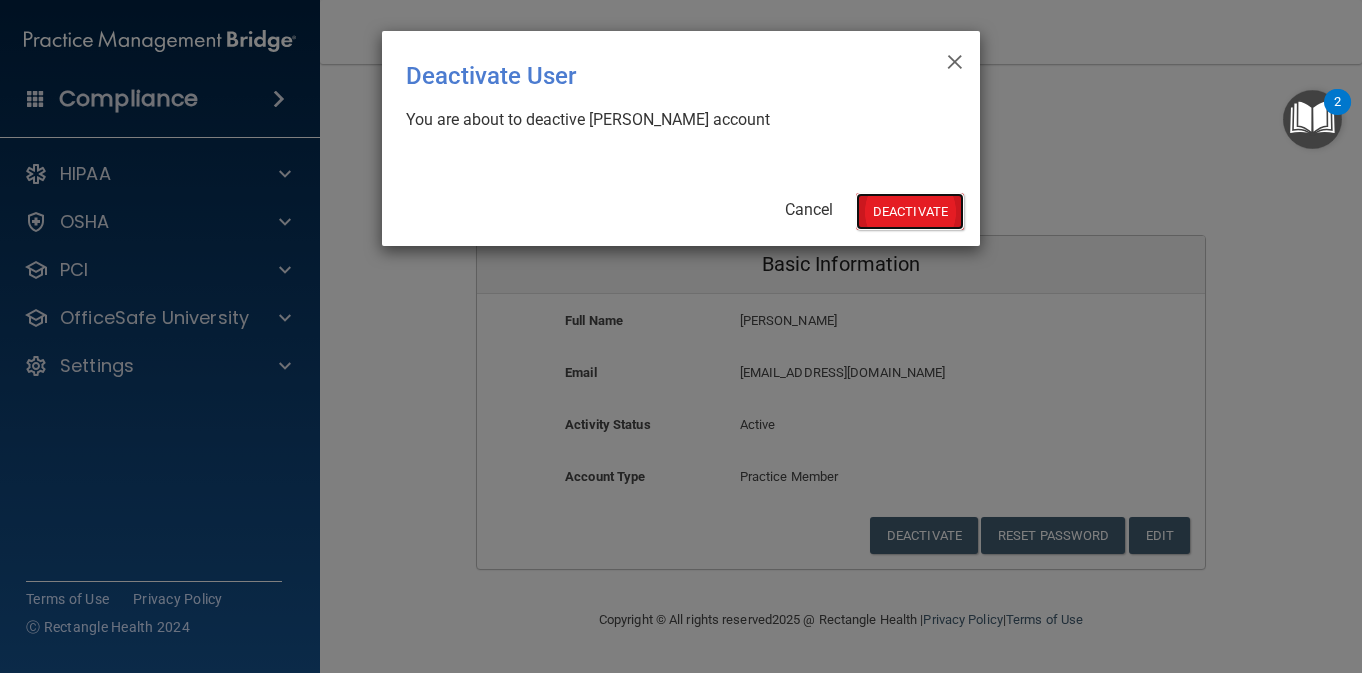 click on "Deactivate" at bounding box center (910, 211) 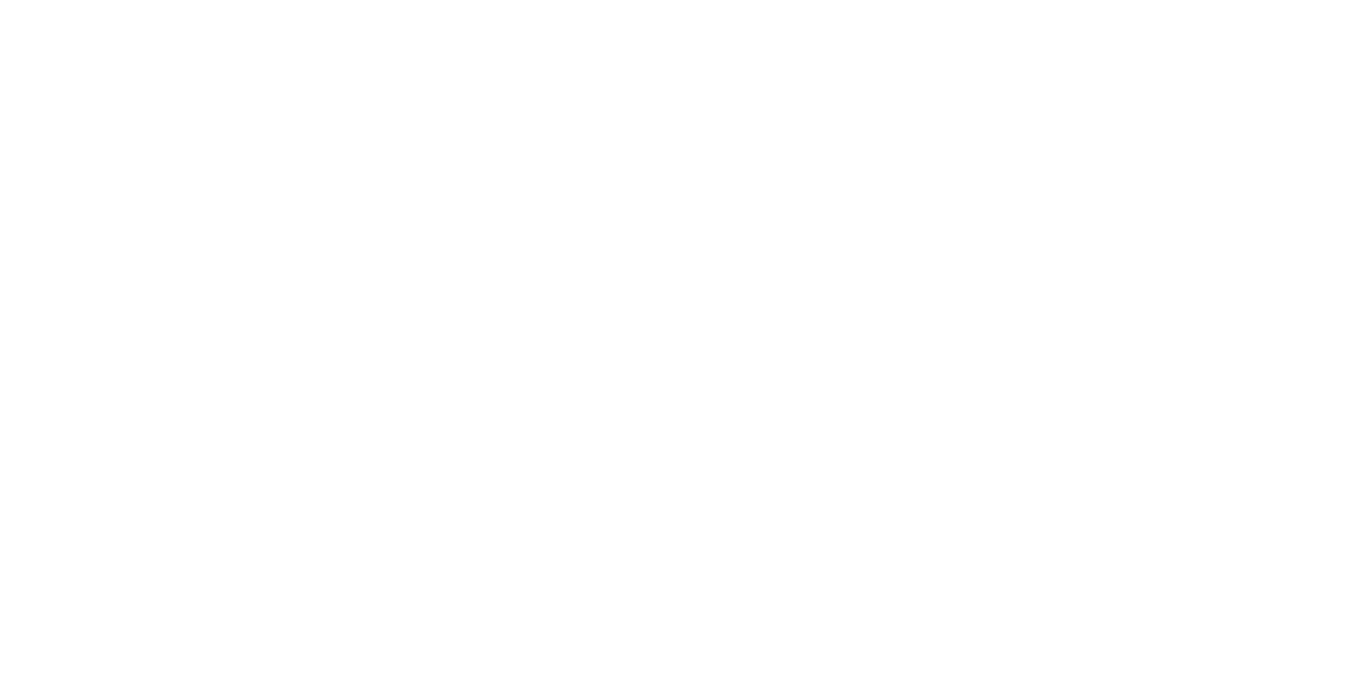scroll, scrollTop: 0, scrollLeft: 0, axis: both 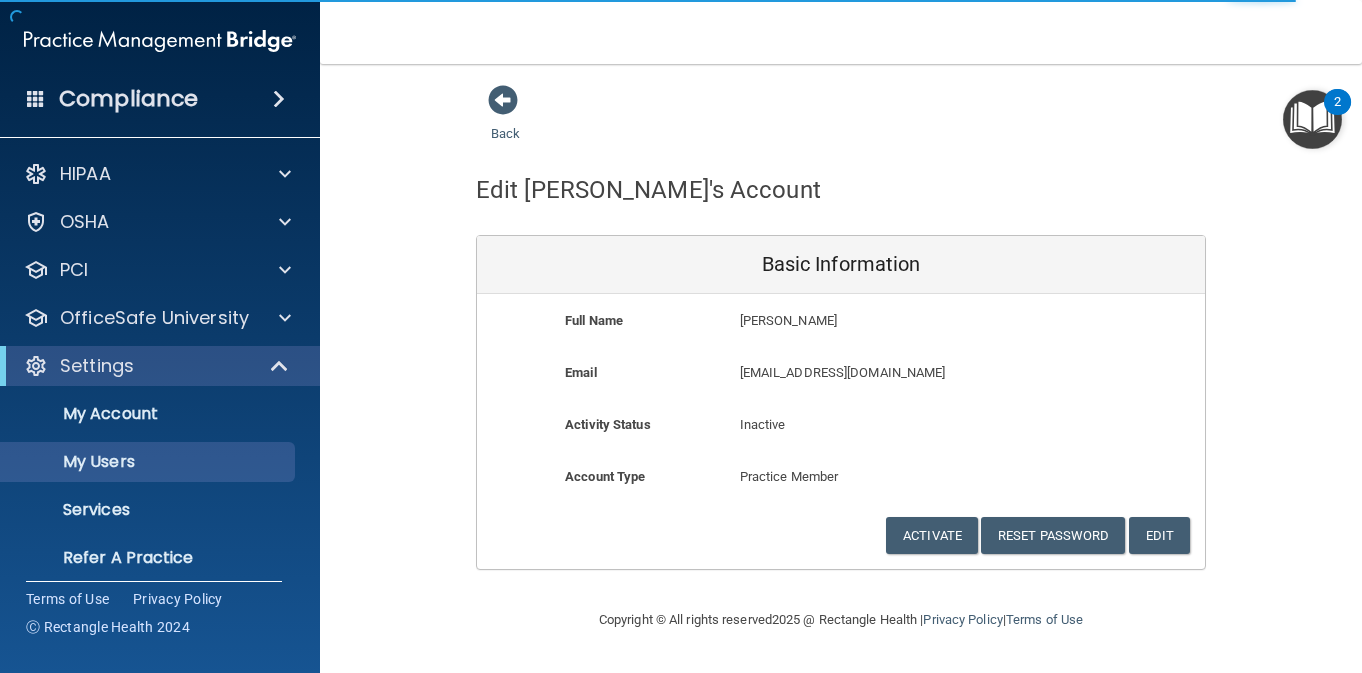 select on "20" 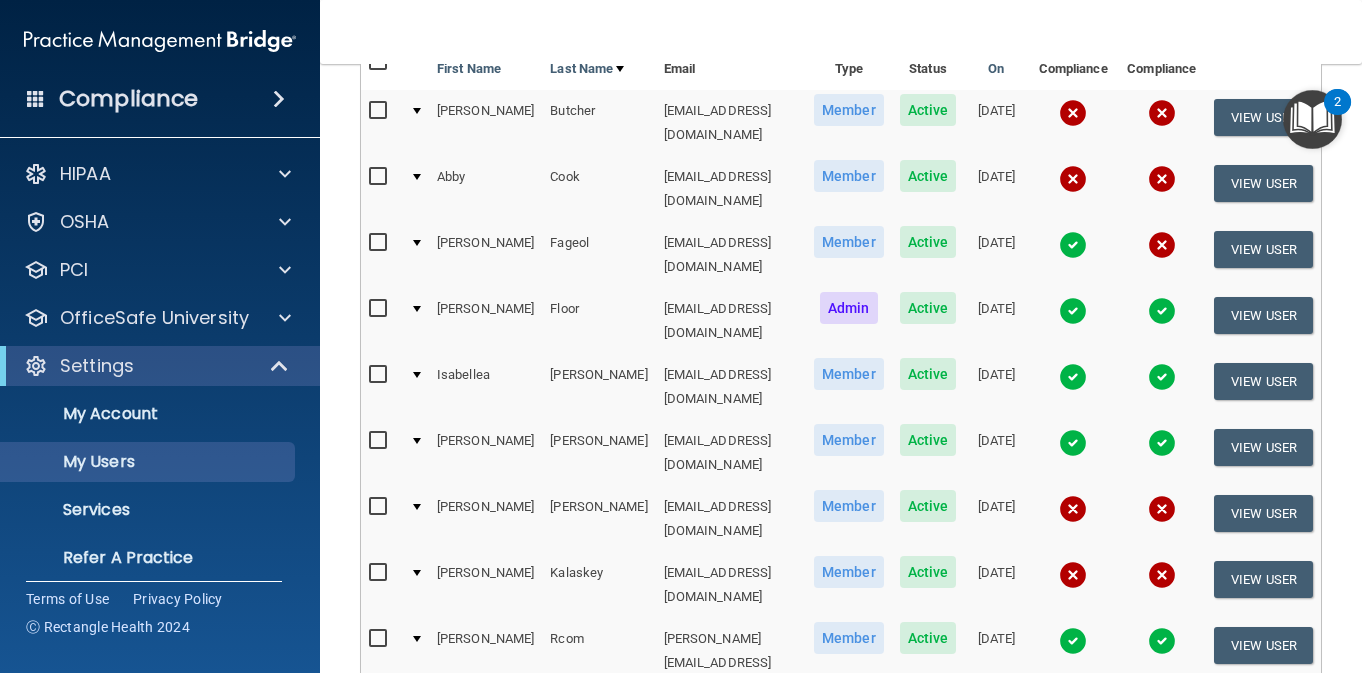 scroll, scrollTop: 443, scrollLeft: 0, axis: vertical 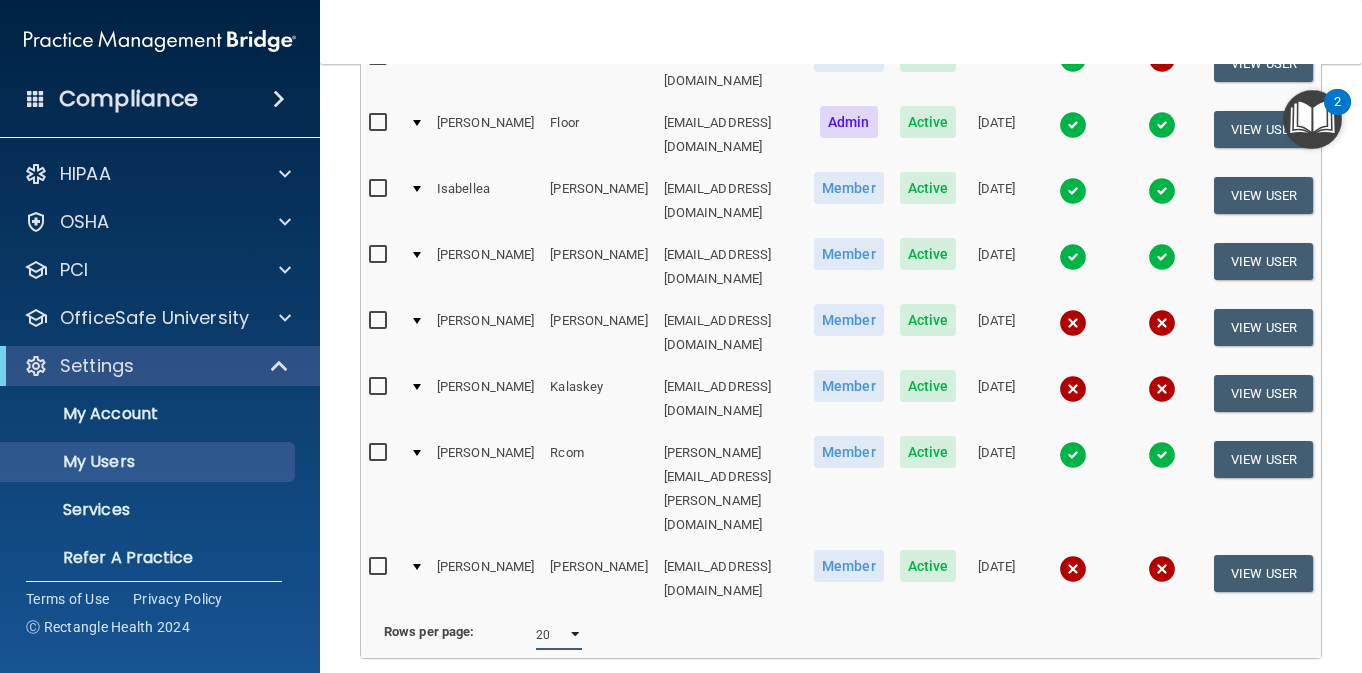 click on "10  20  30  40  all" at bounding box center [559, 635] 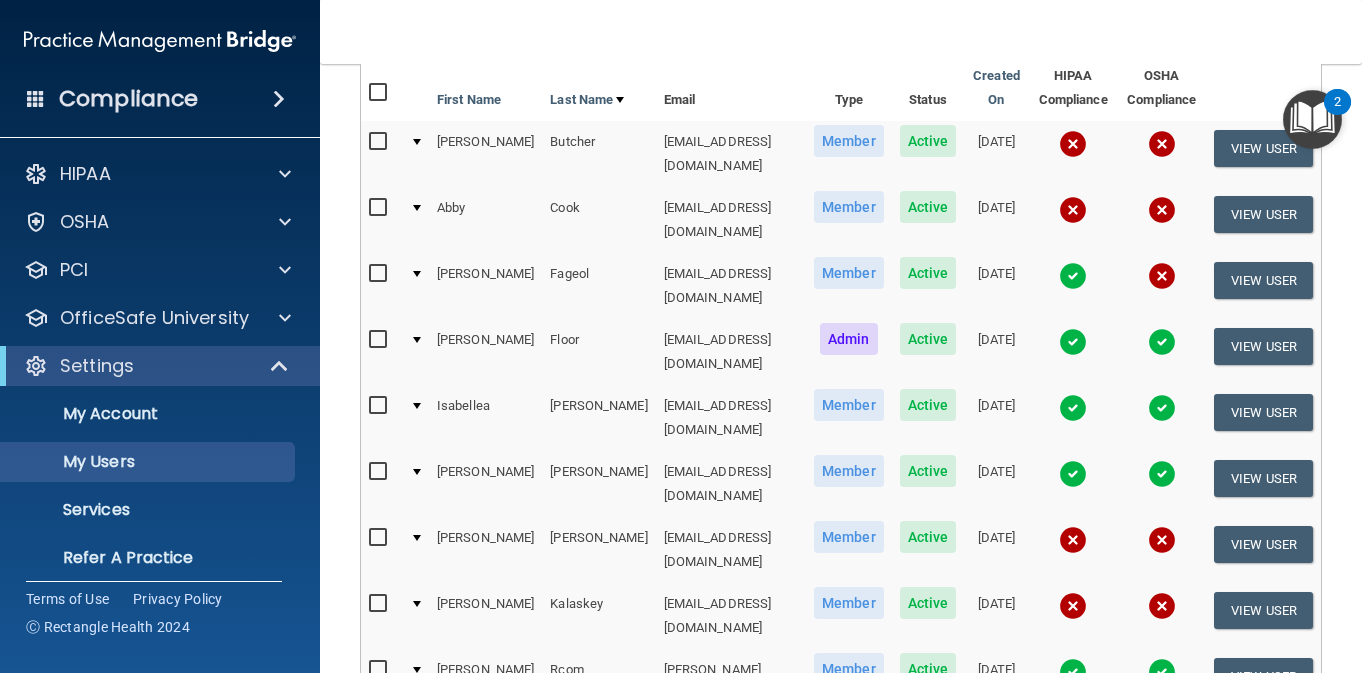 scroll, scrollTop: 202, scrollLeft: 0, axis: vertical 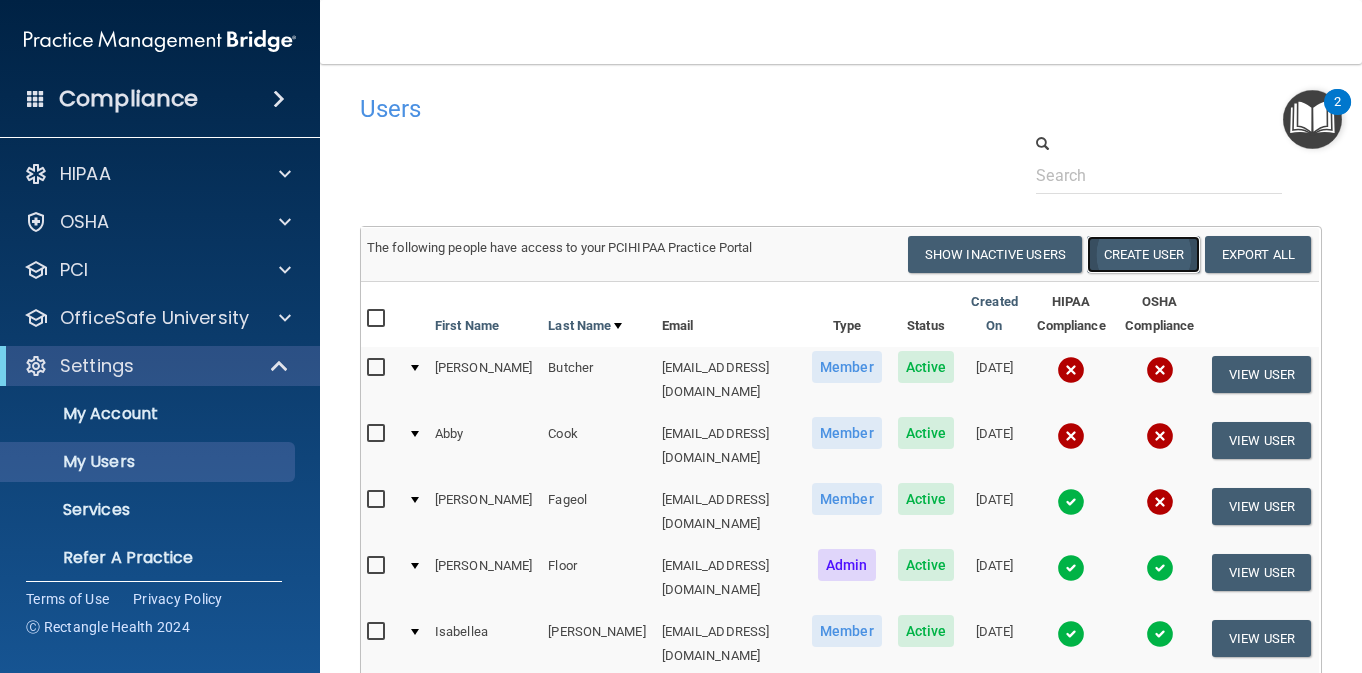 click on "Create User" at bounding box center (1143, 254) 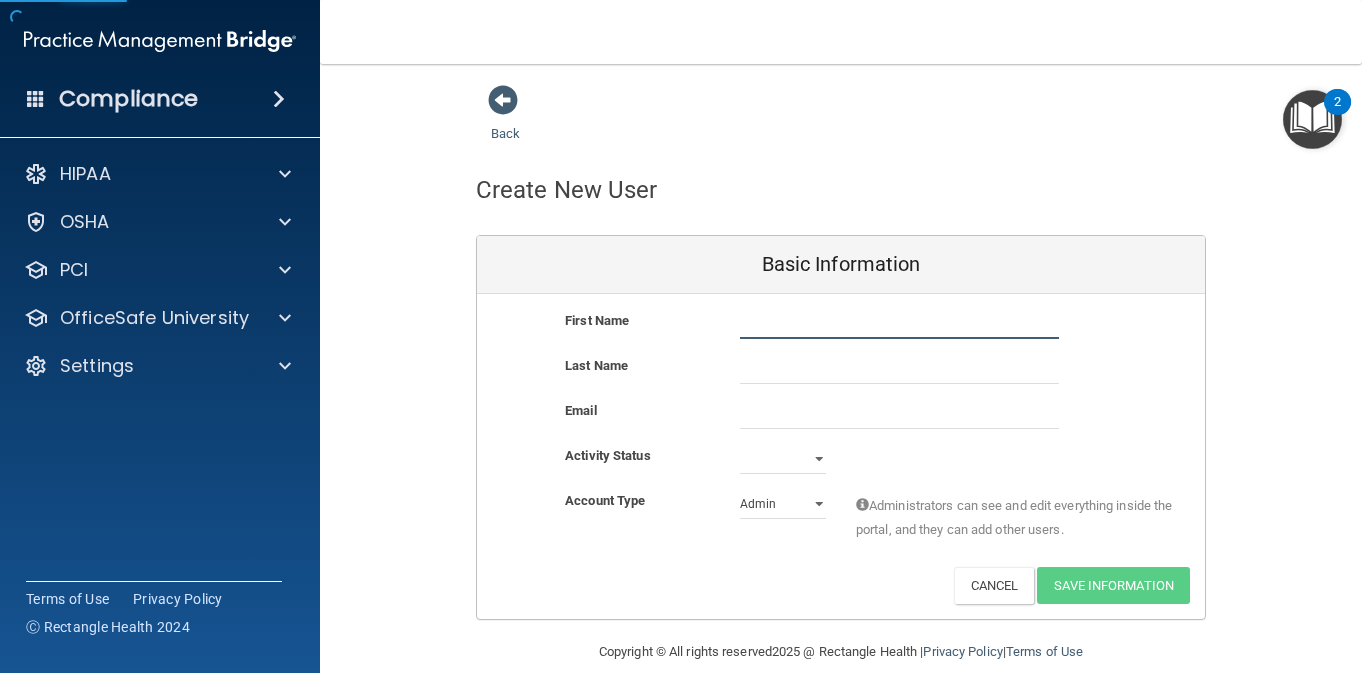 click at bounding box center (899, 324) 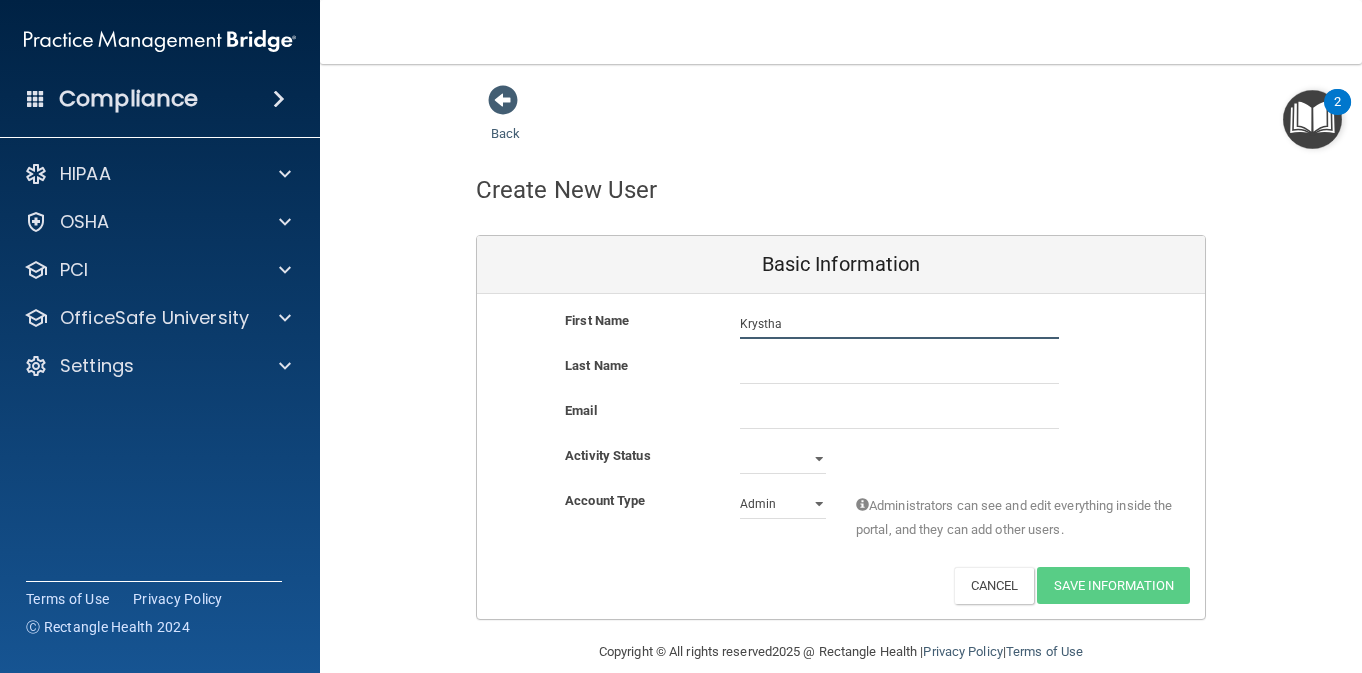 type on "Krystha" 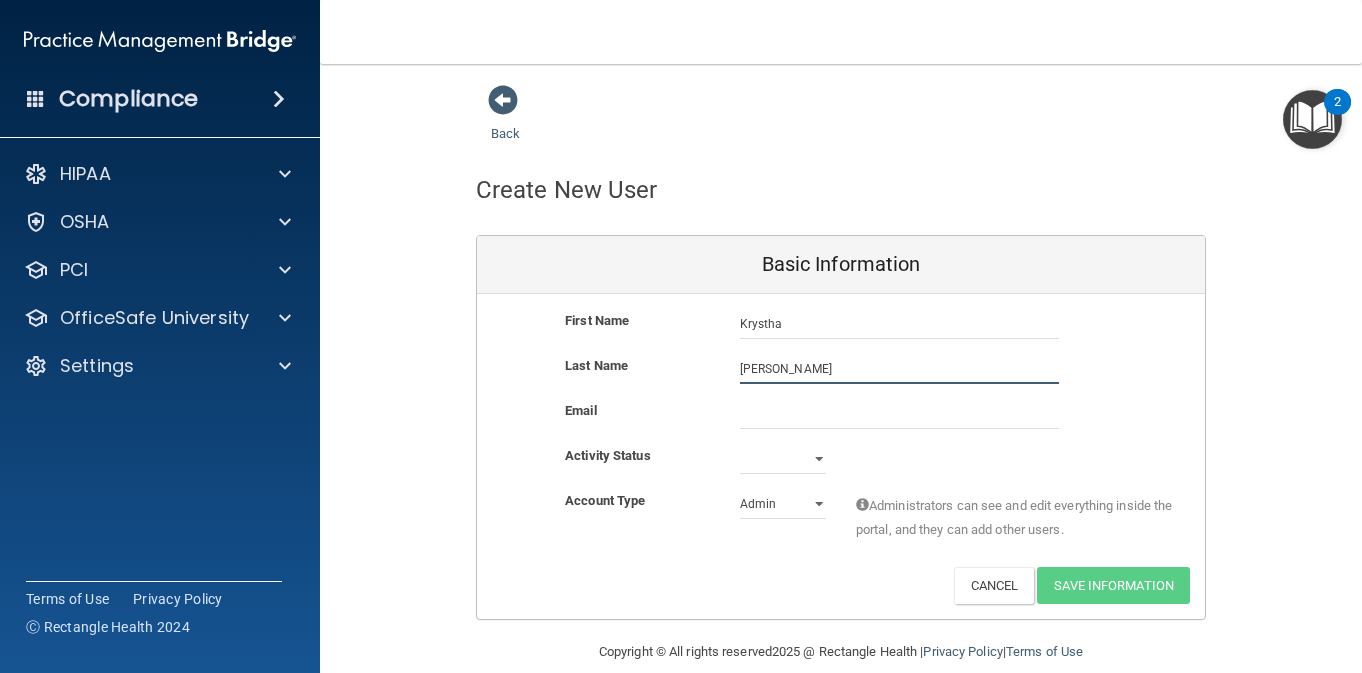 type on "[PERSON_NAME]" 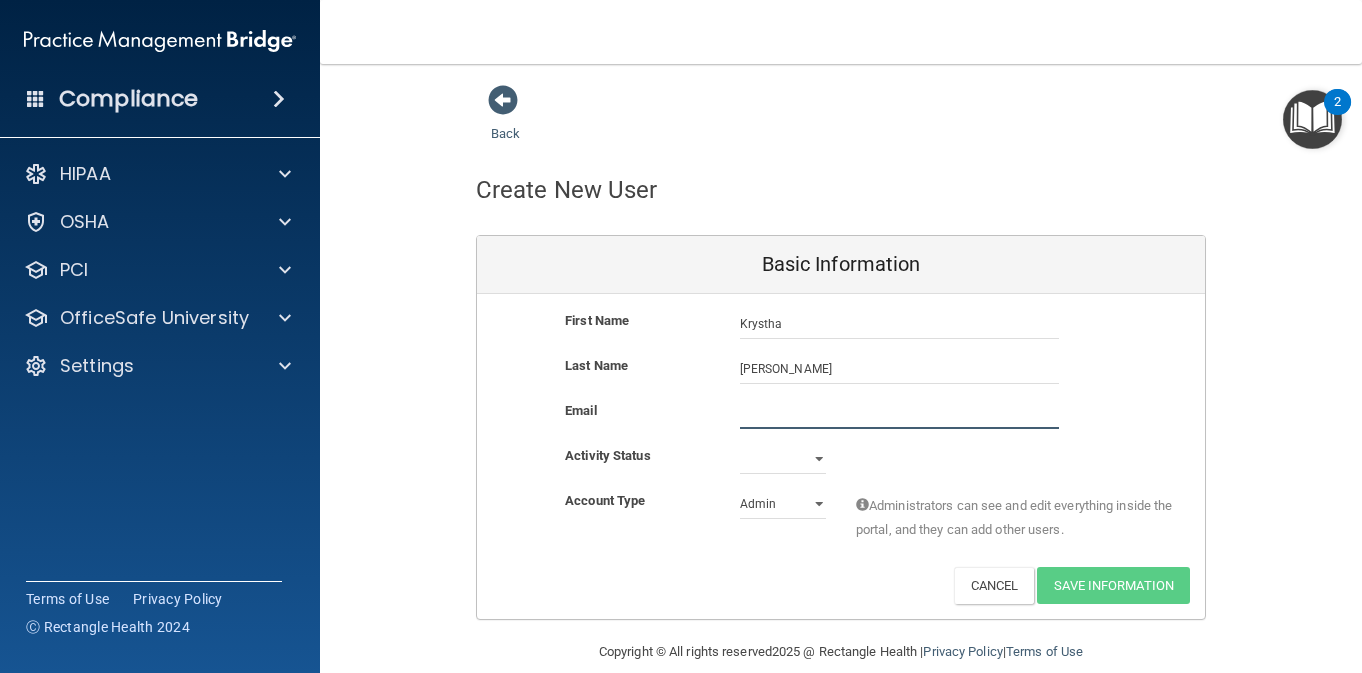 click at bounding box center [899, 414] 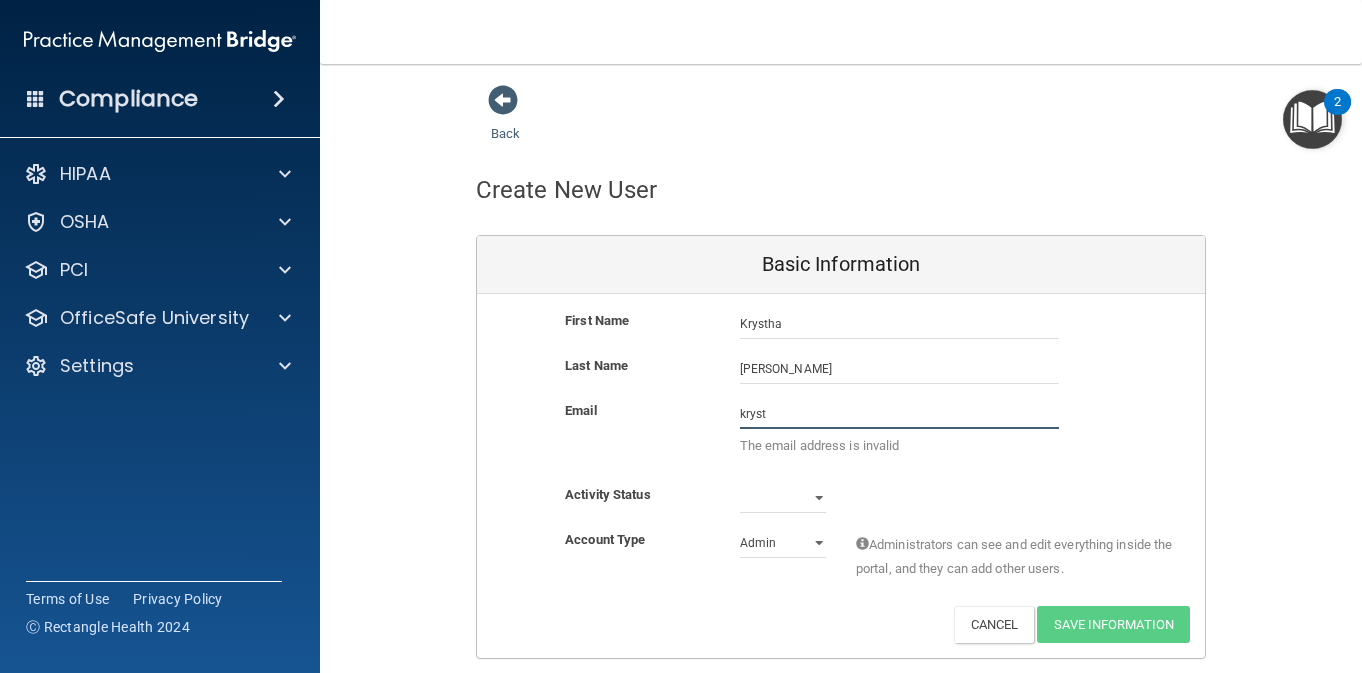 type on "[EMAIL_ADDRESS][DOMAIN_NAME]" 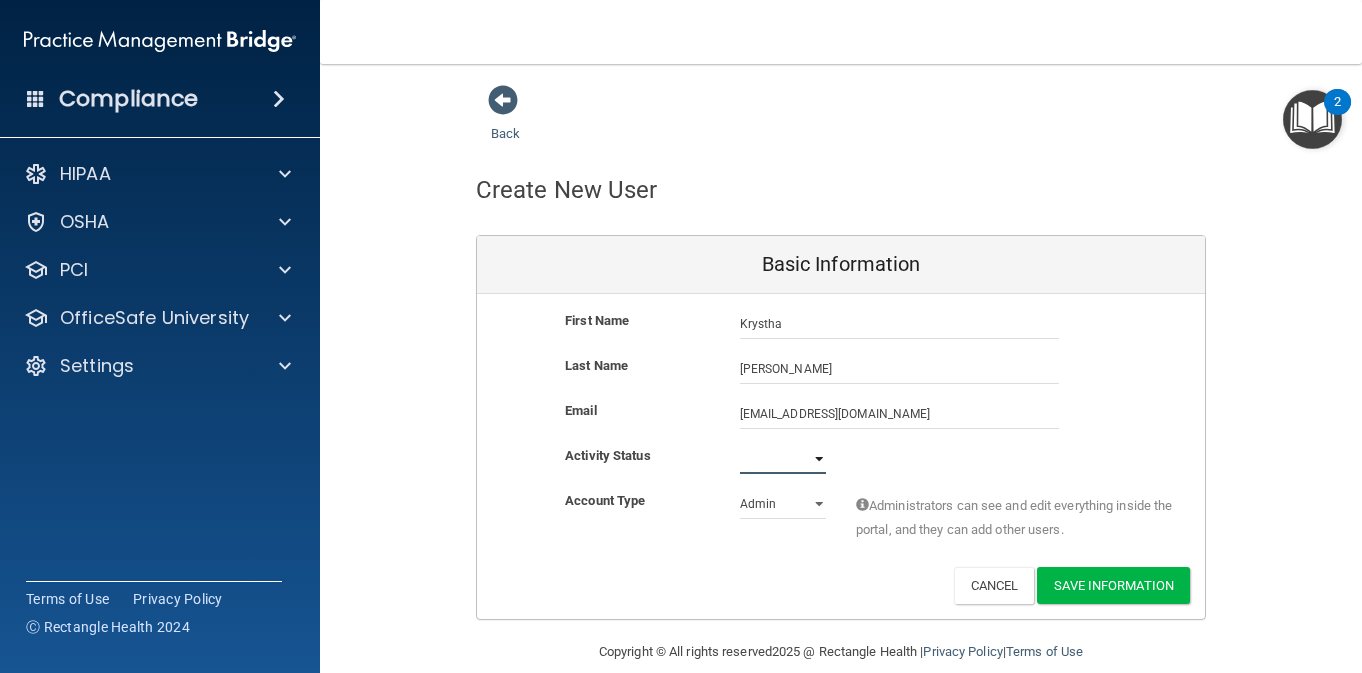 click on "Active  Inactive" at bounding box center (783, 459) 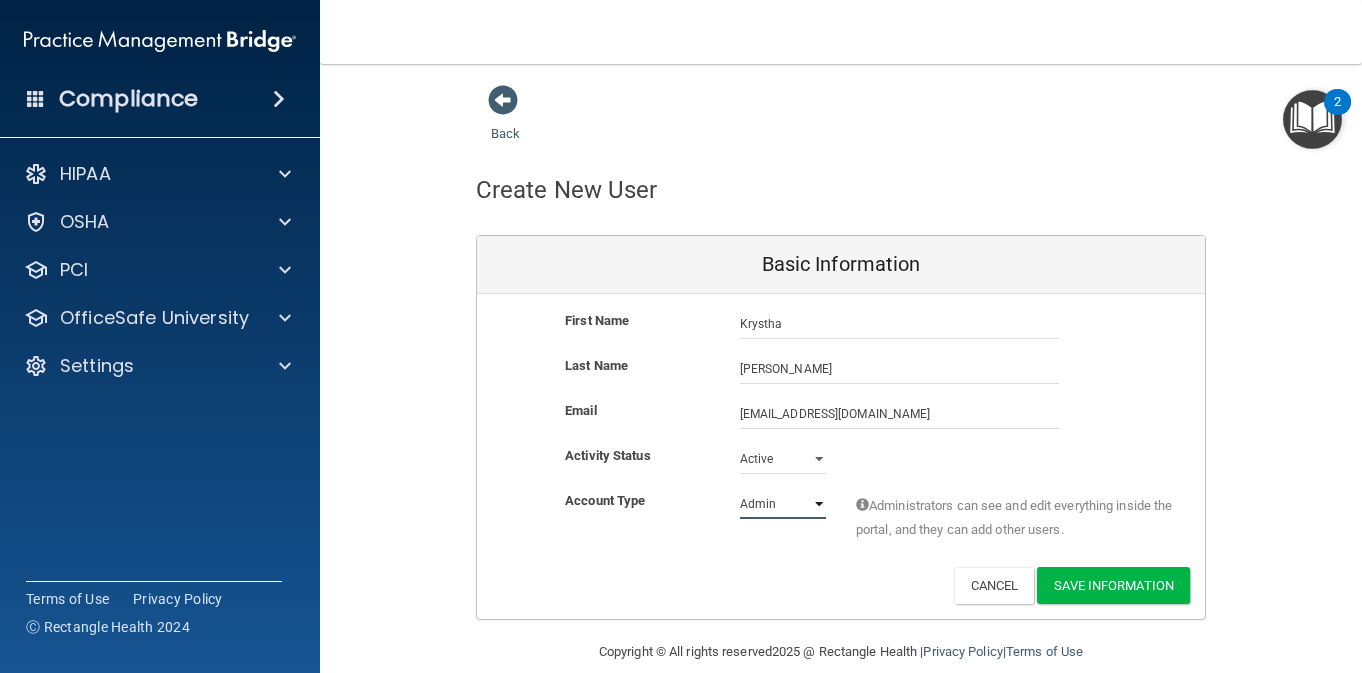 click on "Admin  Member" at bounding box center (783, 504) 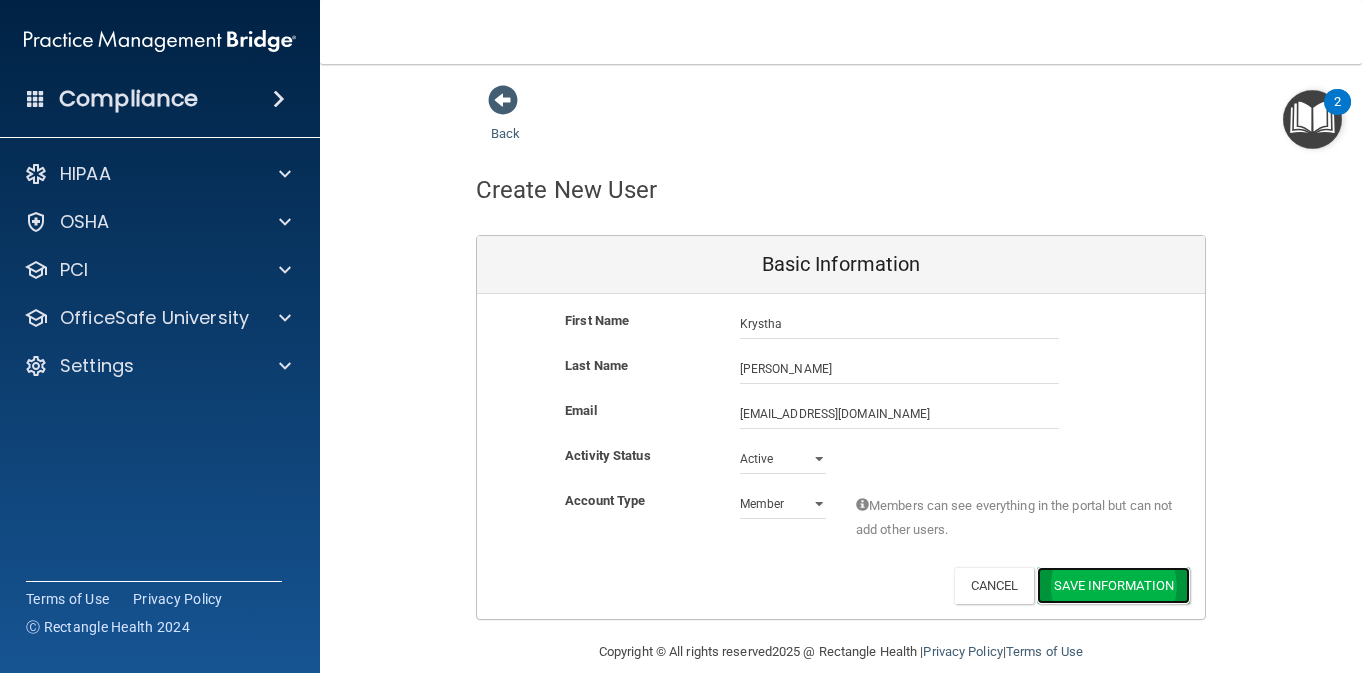 click on "Save Information" at bounding box center [1113, 585] 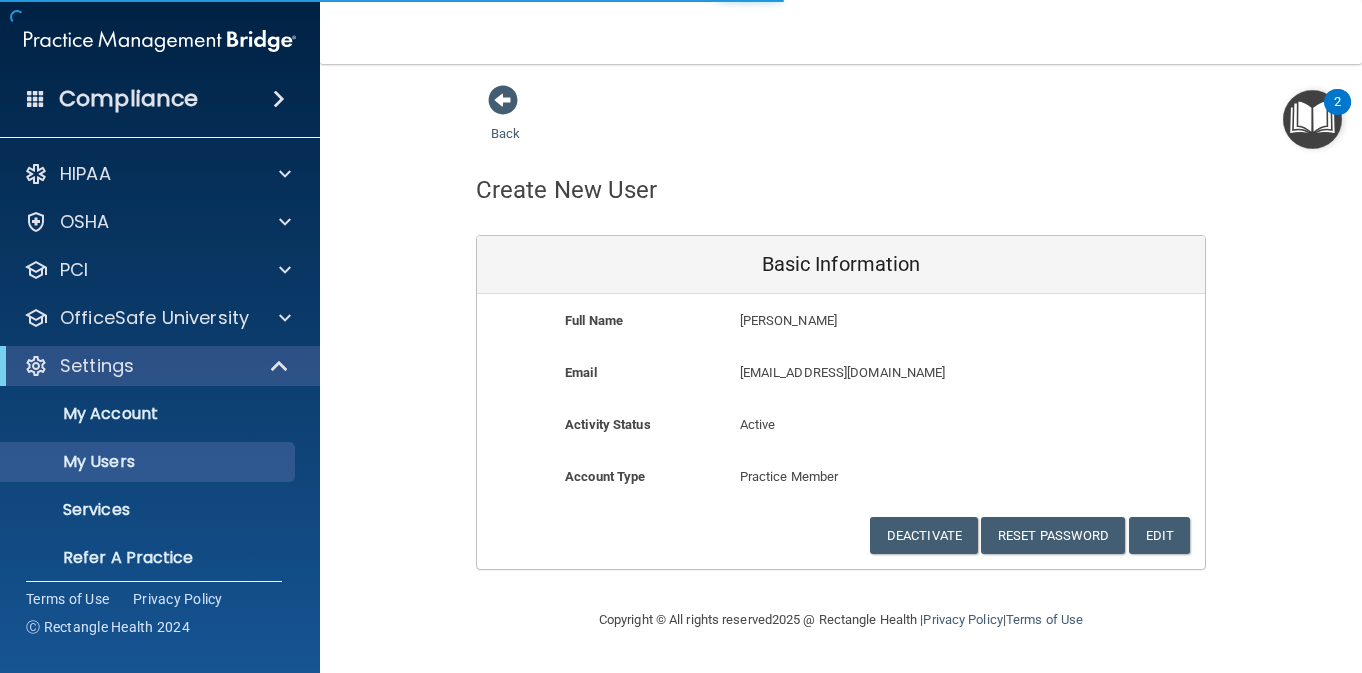 select on "20" 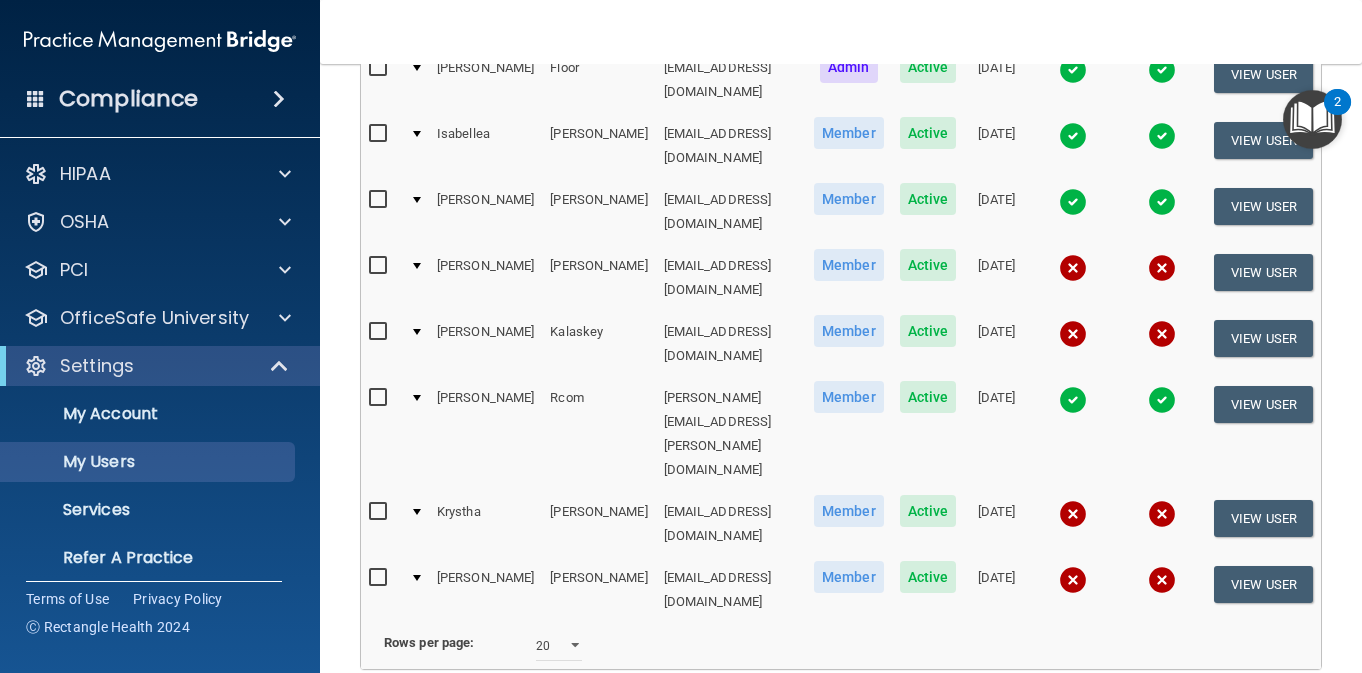 scroll, scrollTop: 0, scrollLeft: 0, axis: both 